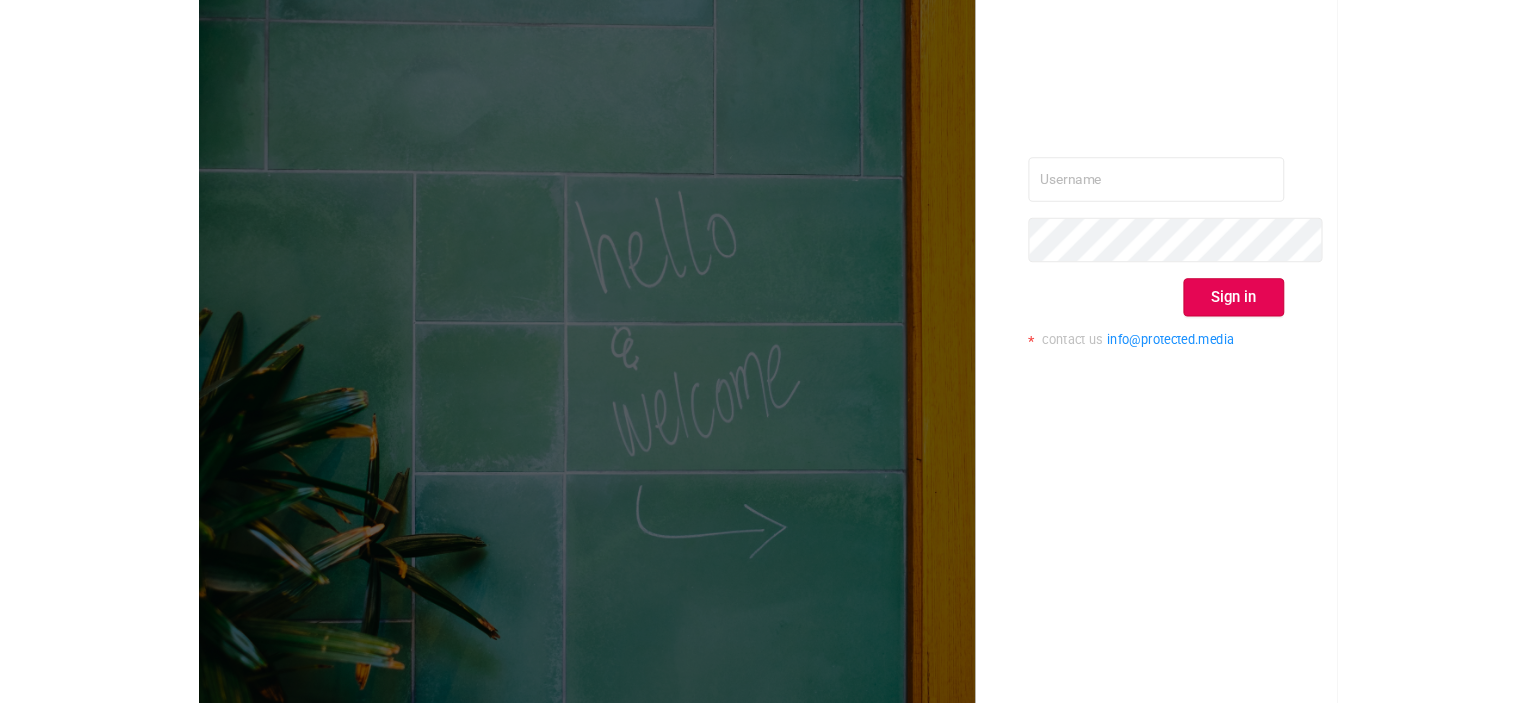 scroll, scrollTop: 0, scrollLeft: 0, axis: both 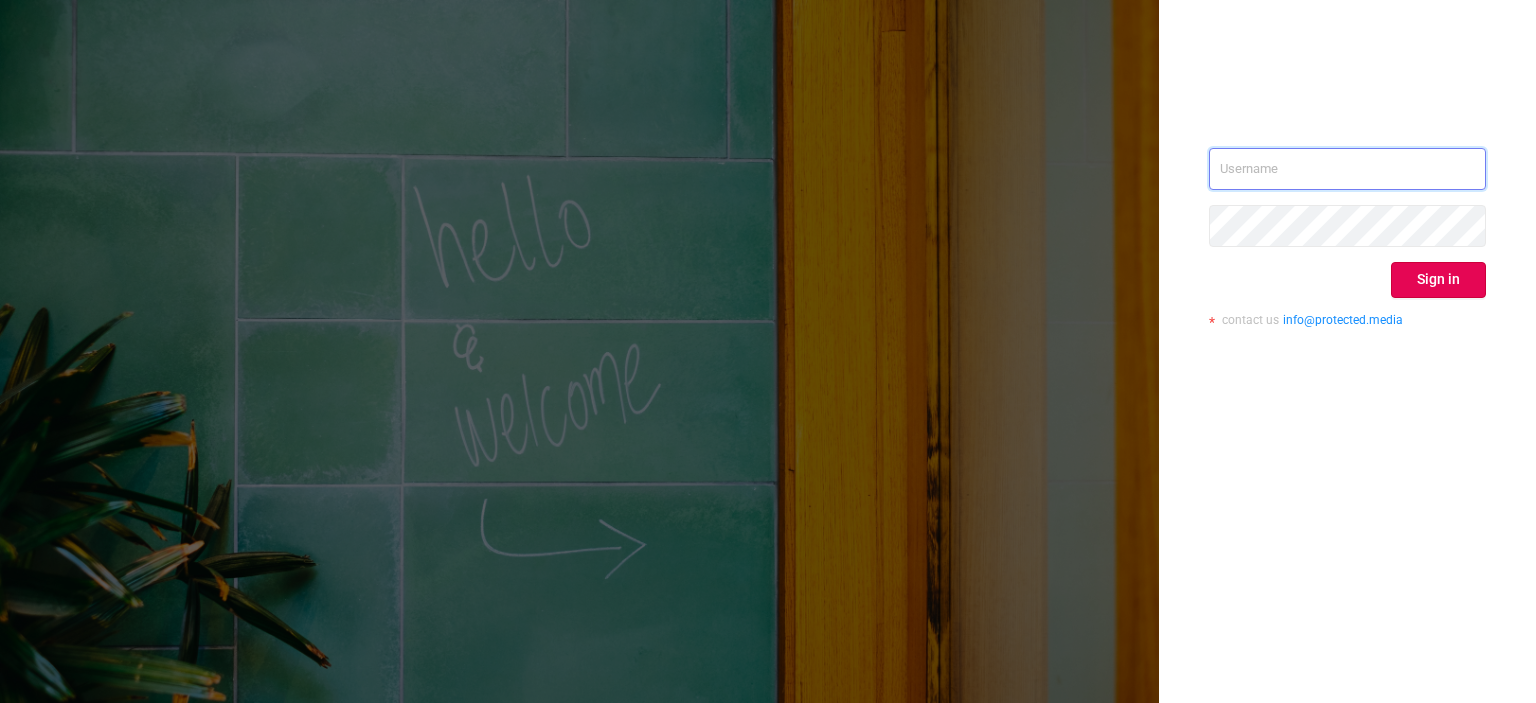 click at bounding box center (1347, 169) 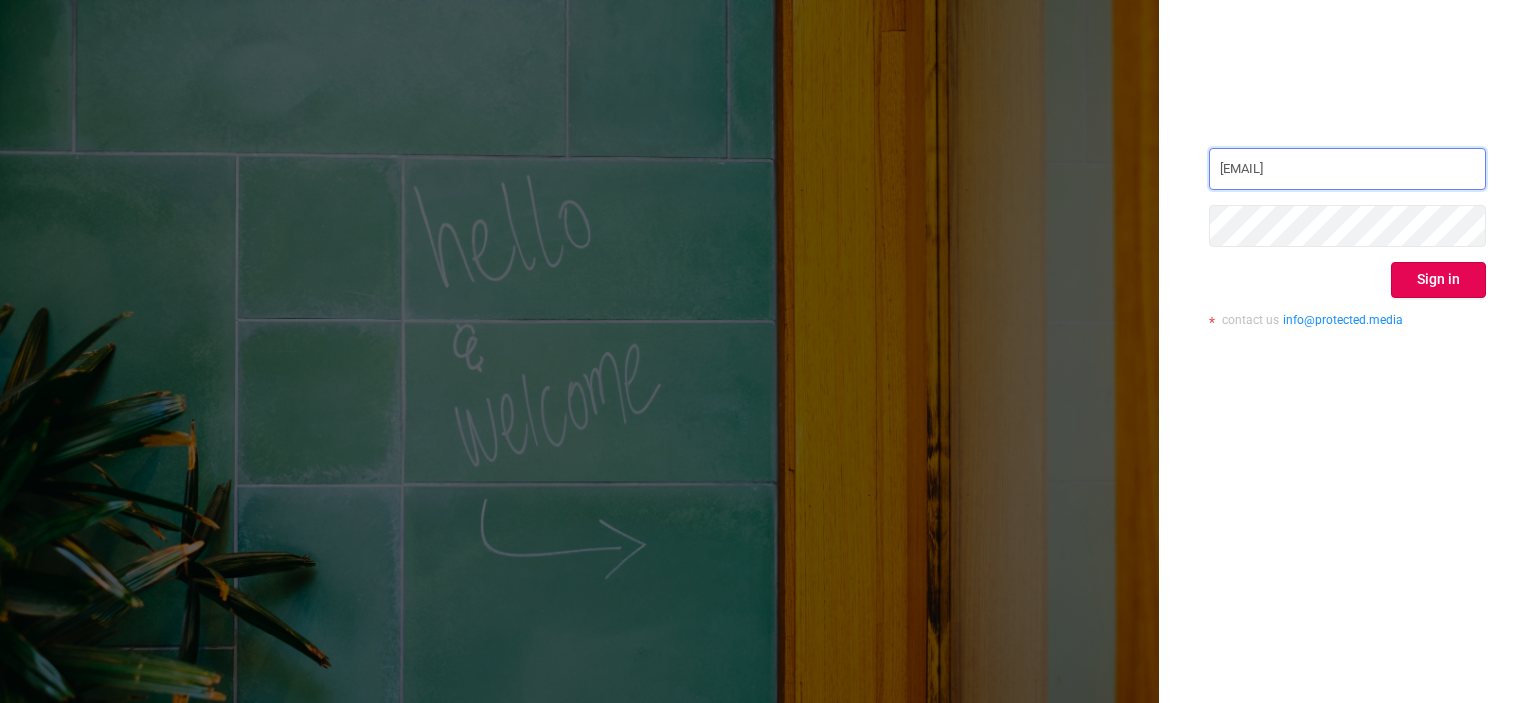 type on "tosh@buzzoola.com" 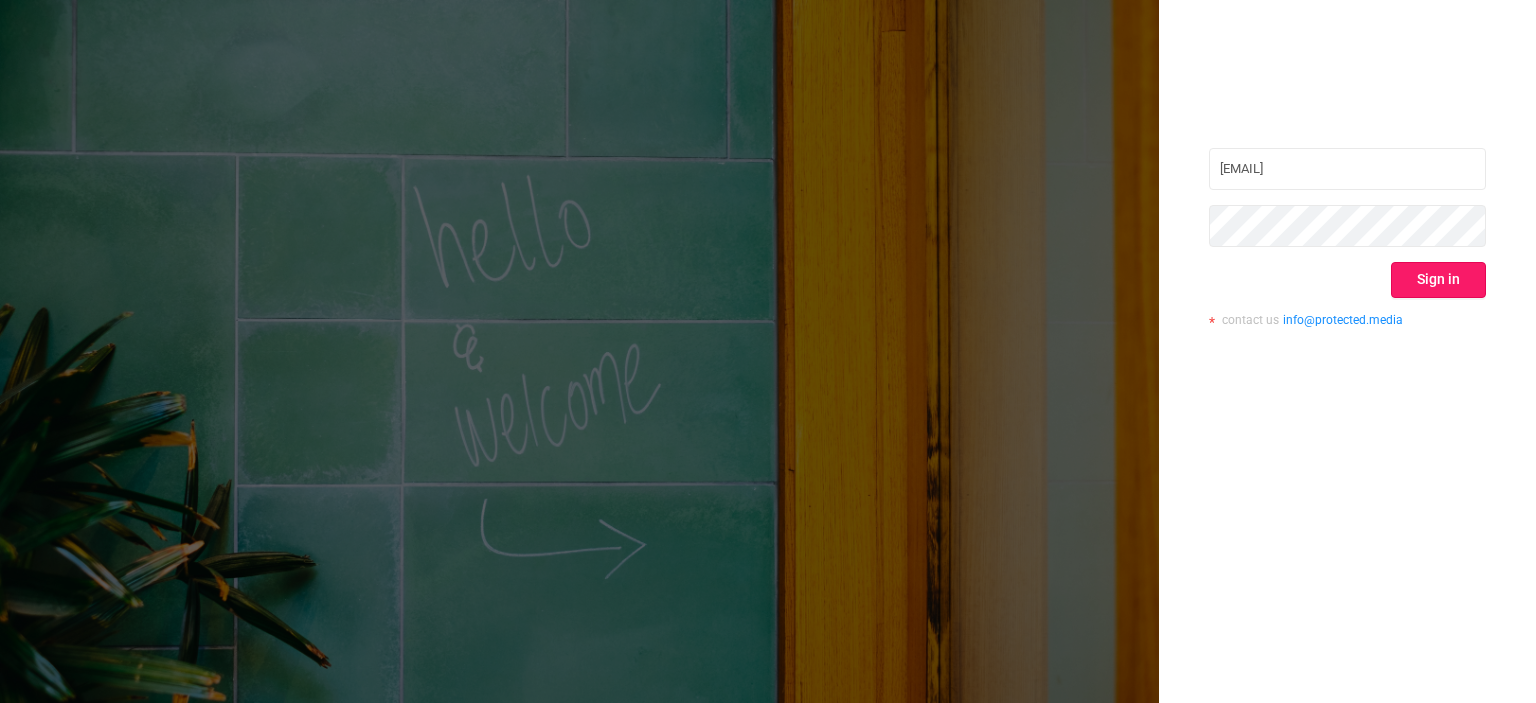 click on "Sign in" at bounding box center [1438, 280] 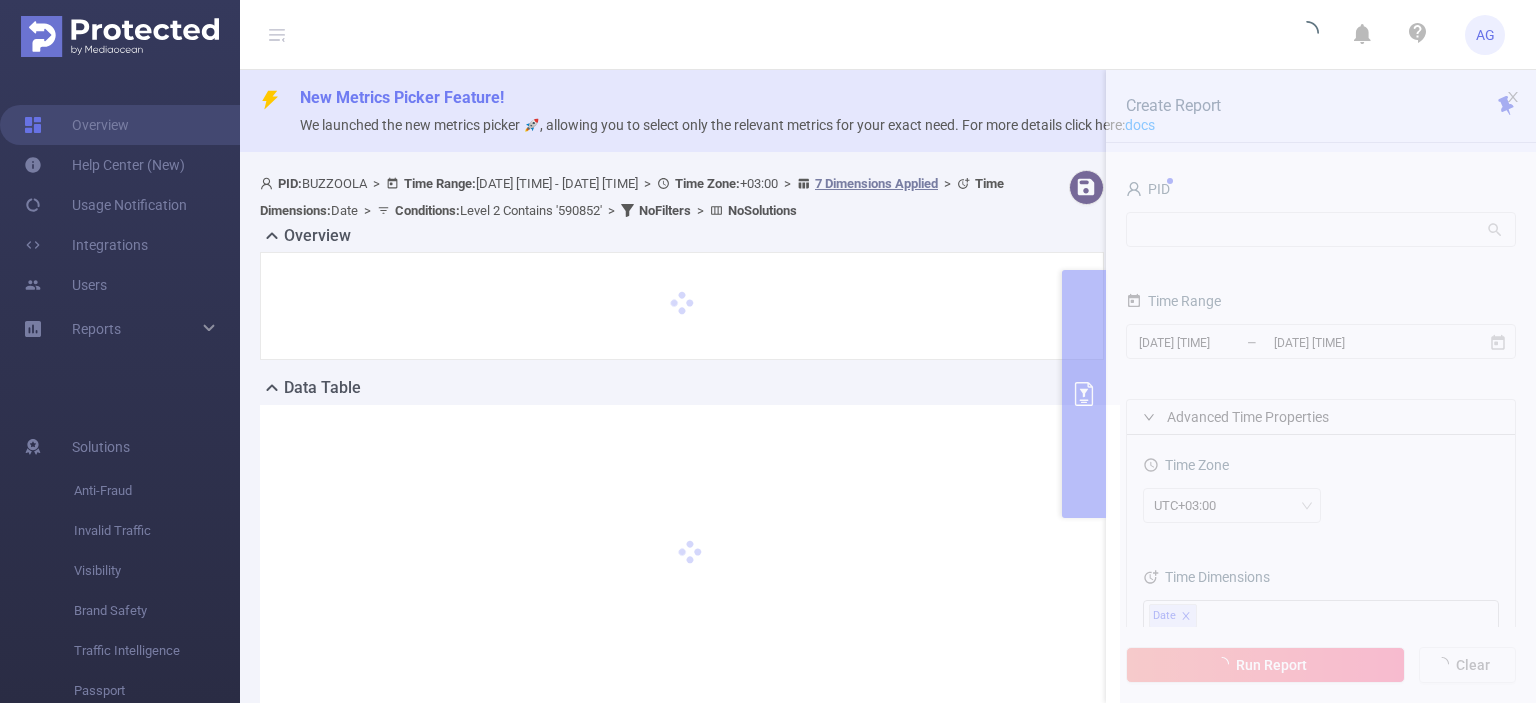 scroll, scrollTop: 0, scrollLeft: 0, axis: both 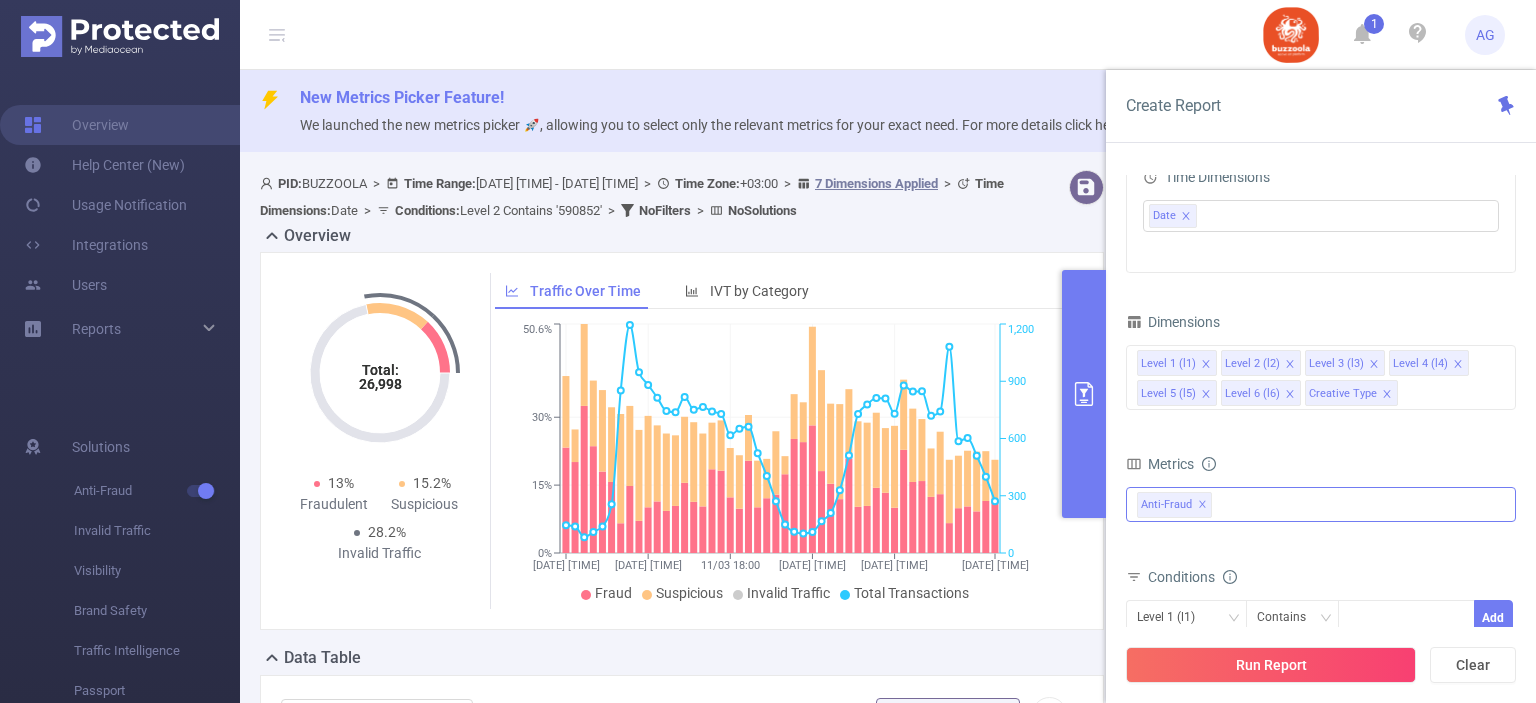 click on "Anti-Fraud    ✕" at bounding box center [1321, 504] 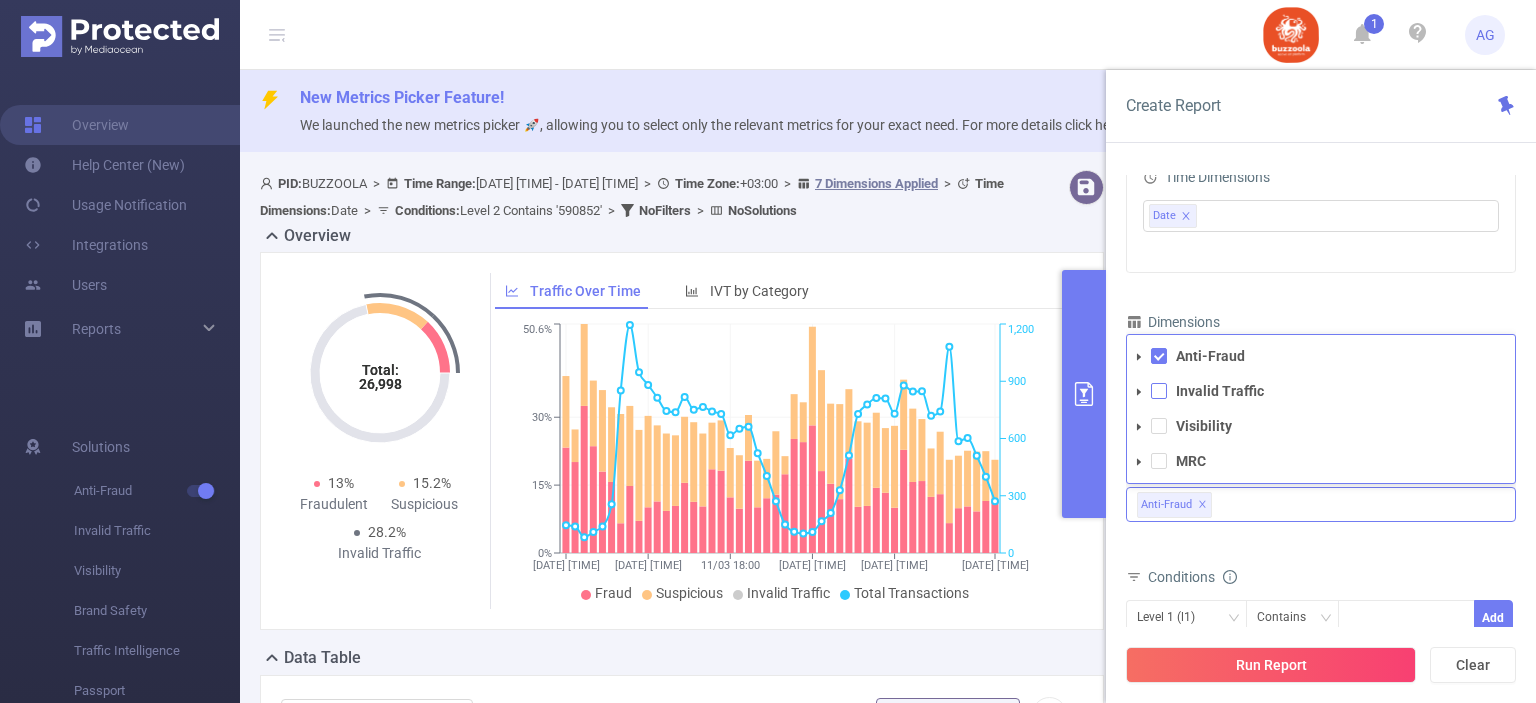 click at bounding box center [1159, 391] 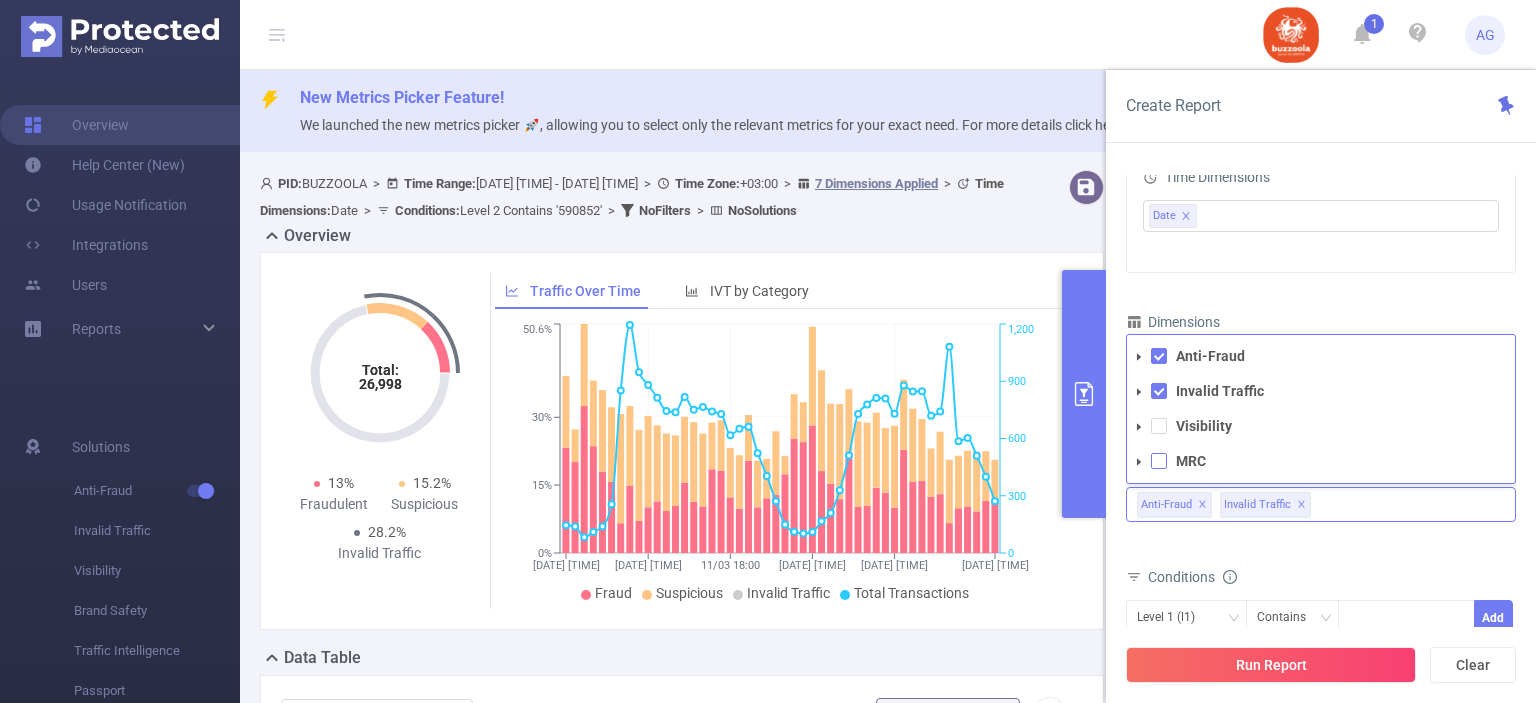 click at bounding box center [1159, 461] 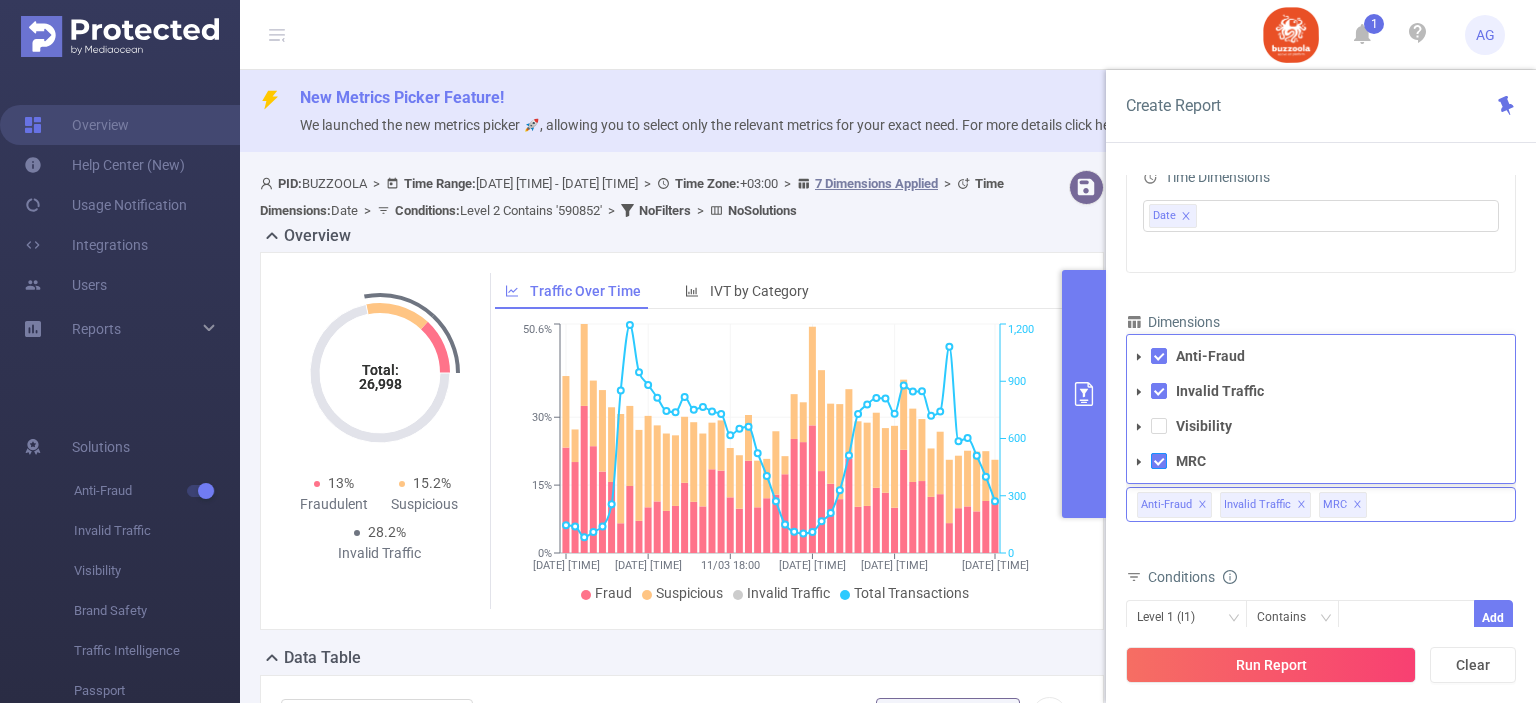 click at bounding box center (1159, 461) 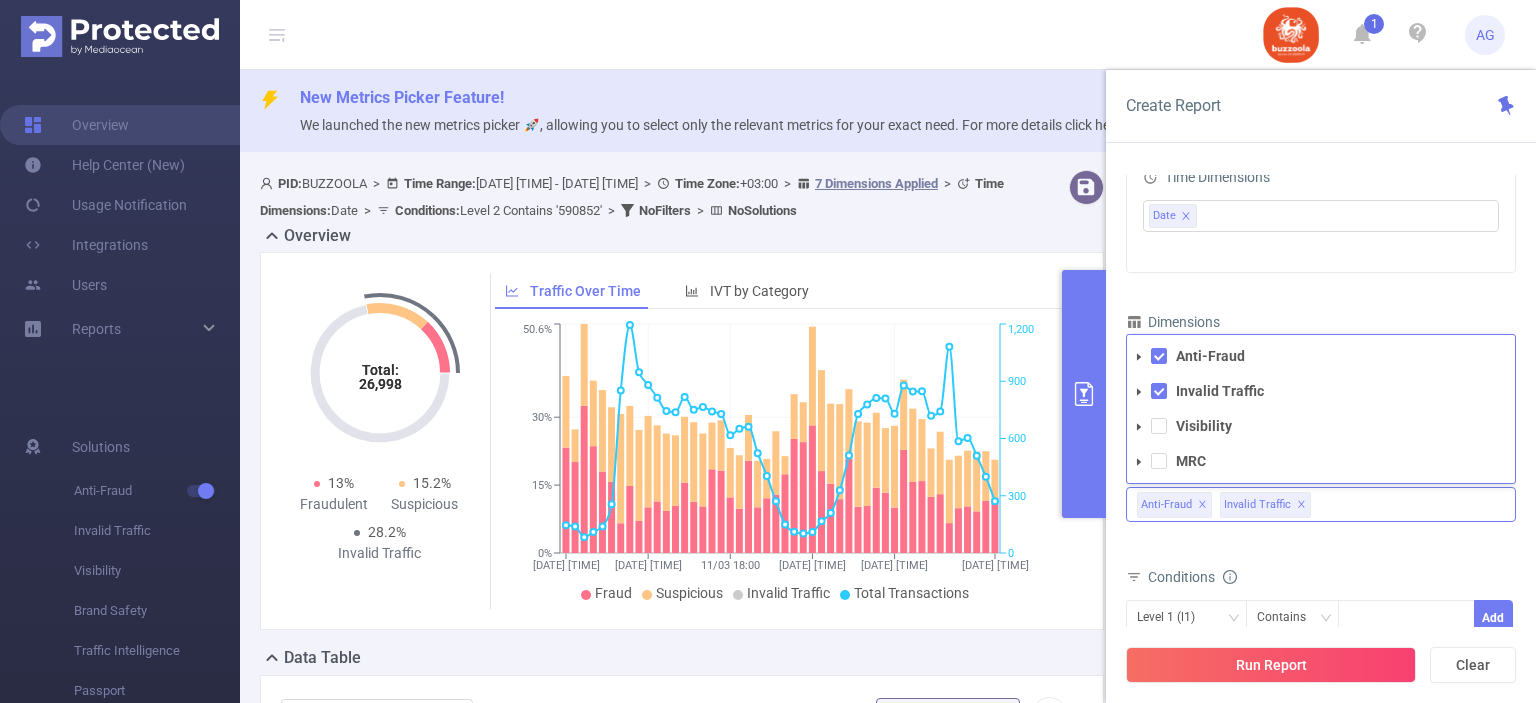 click on "Visibility" at bounding box center (1321, 426) 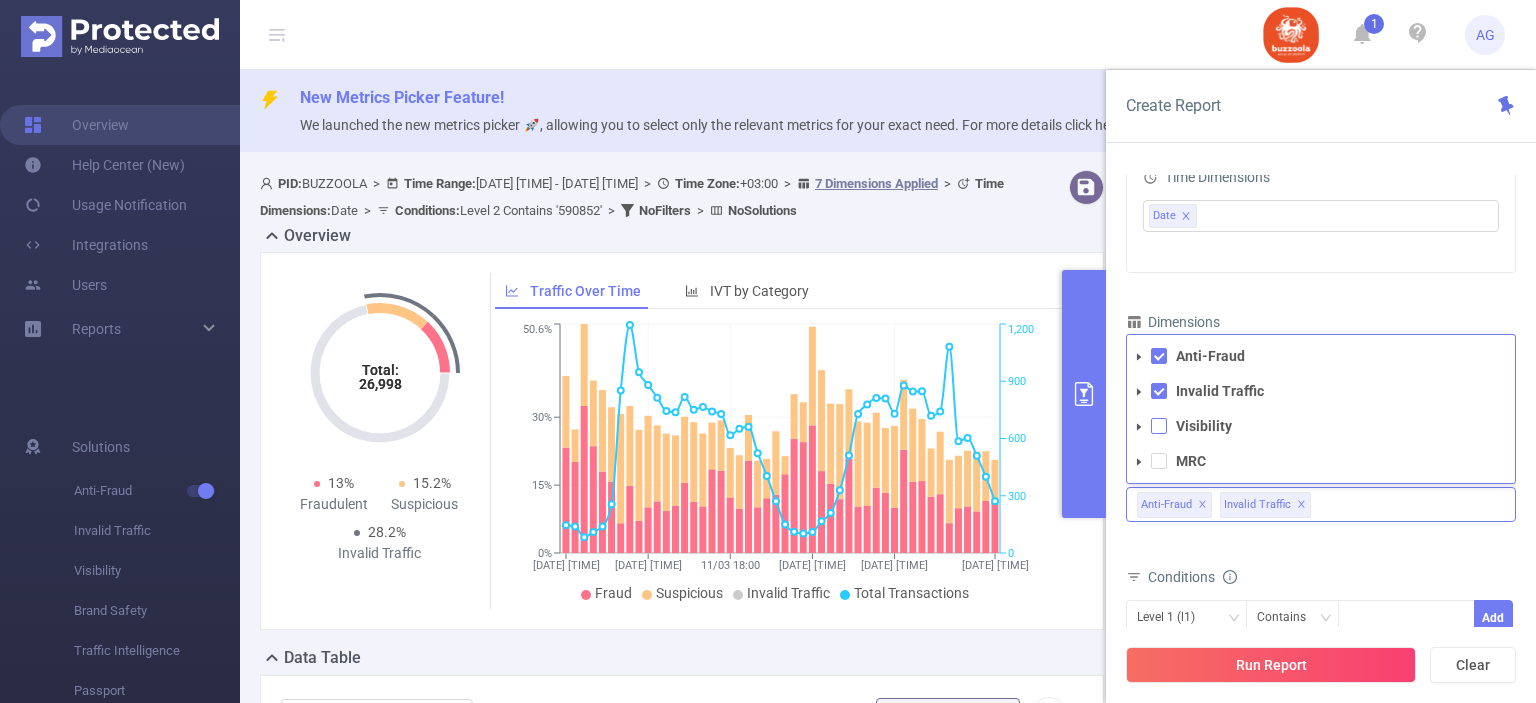 click at bounding box center [1159, 426] 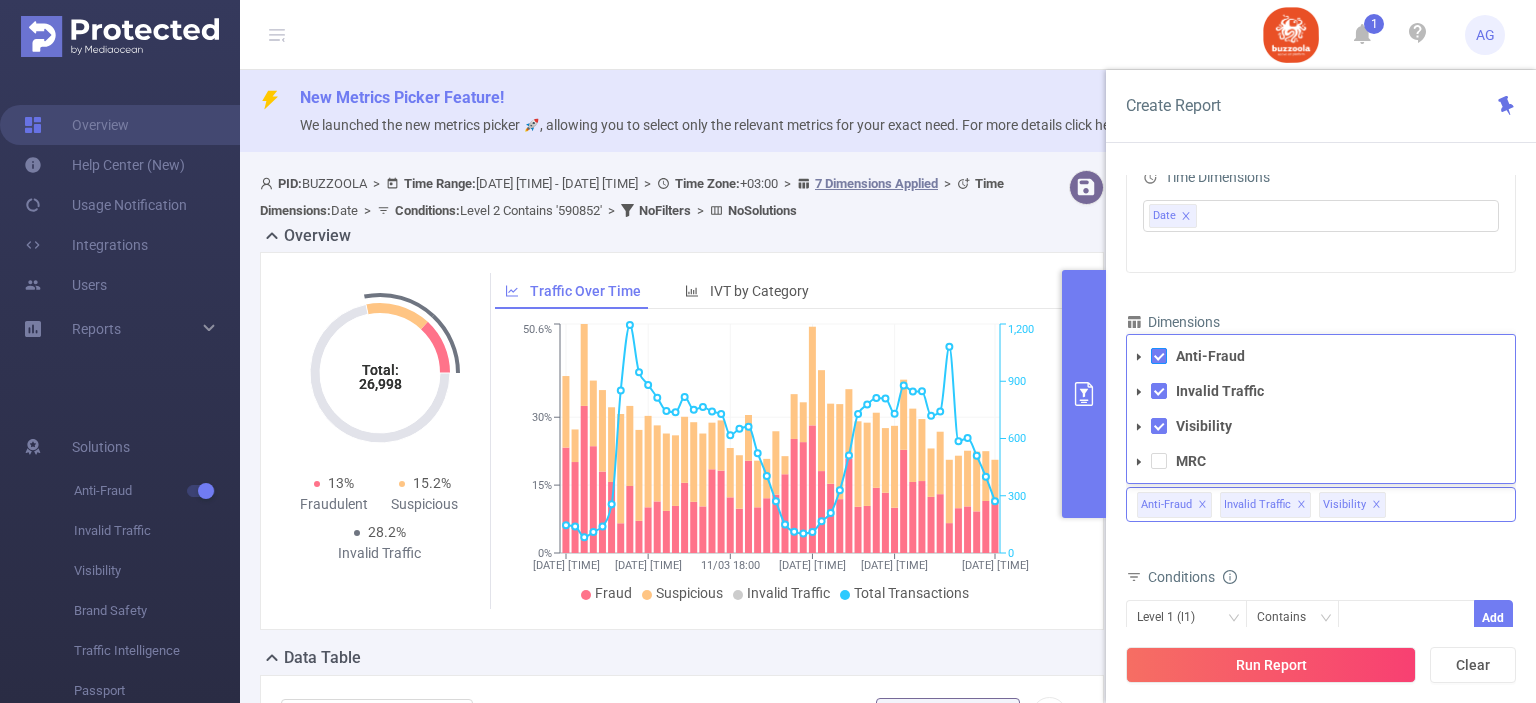 click at bounding box center (1159, 356) 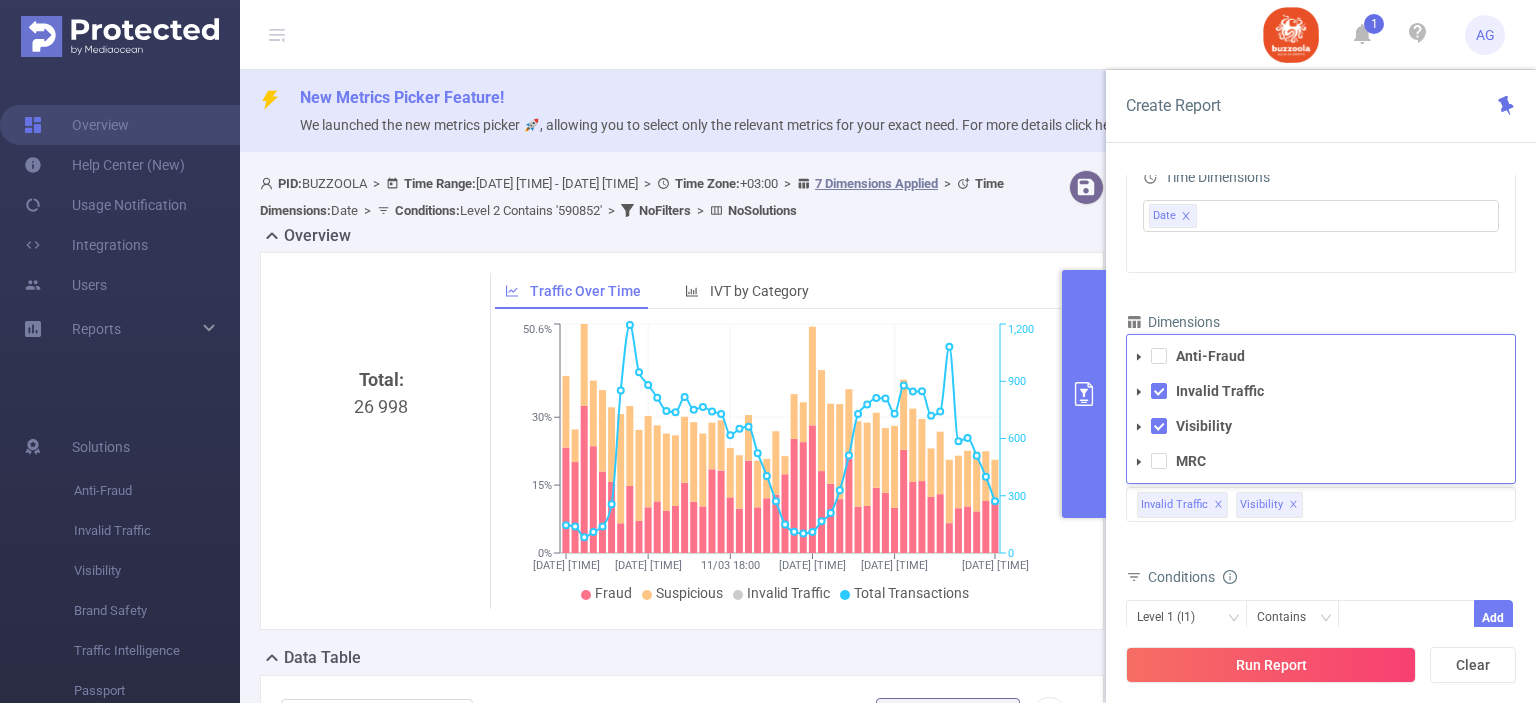 click on "PID [NUMBER] - BUZZOOLA [NUMBER] - BUZZOOLA      Time Range [DATE] [TIME]   _   [DATE] [TIME] Advanced Time Properties    Time Zone UTC+03:00     Time Dimensions Date      Dimensions Level 1 (l1) Level 2 (l2) Level 3 (l3) Level 4 (l4) Level 5 (l5) Level 6 (l6) Creative Type      Metrics Total Fraudulent Bot/Virus Hostile Tools Tunneled Traffic Non Malicious Bots View Fraud Publisher Fraud Reputation Total Suspicious Bot/Virus Hostile Tools Tunneled Traffic Non Malicious Bots View Fraud Publisher Fraud Reputation Total IVT Total General IVT Data Centers Disclosed Bots Known Crawlers Irregular Activity Non-rendered Ads Total Sophisticated IVT Proxy Traffic Automated and Emulated Activity Inventory Spoofing Falsified or Manipulated Incentivized, Malware, or Out-of-Store Obstructed Ads Undisclosed Detection Total IVT Tracked Ads GIVT SIVT *Gross Impressions *GIVT *SIVT Decision Rate *SIVT *Net Impressions *Viewable Impressions *Non Viewable Impressions *Viewability Undetermined Impressions" at bounding box center (1321, 296) 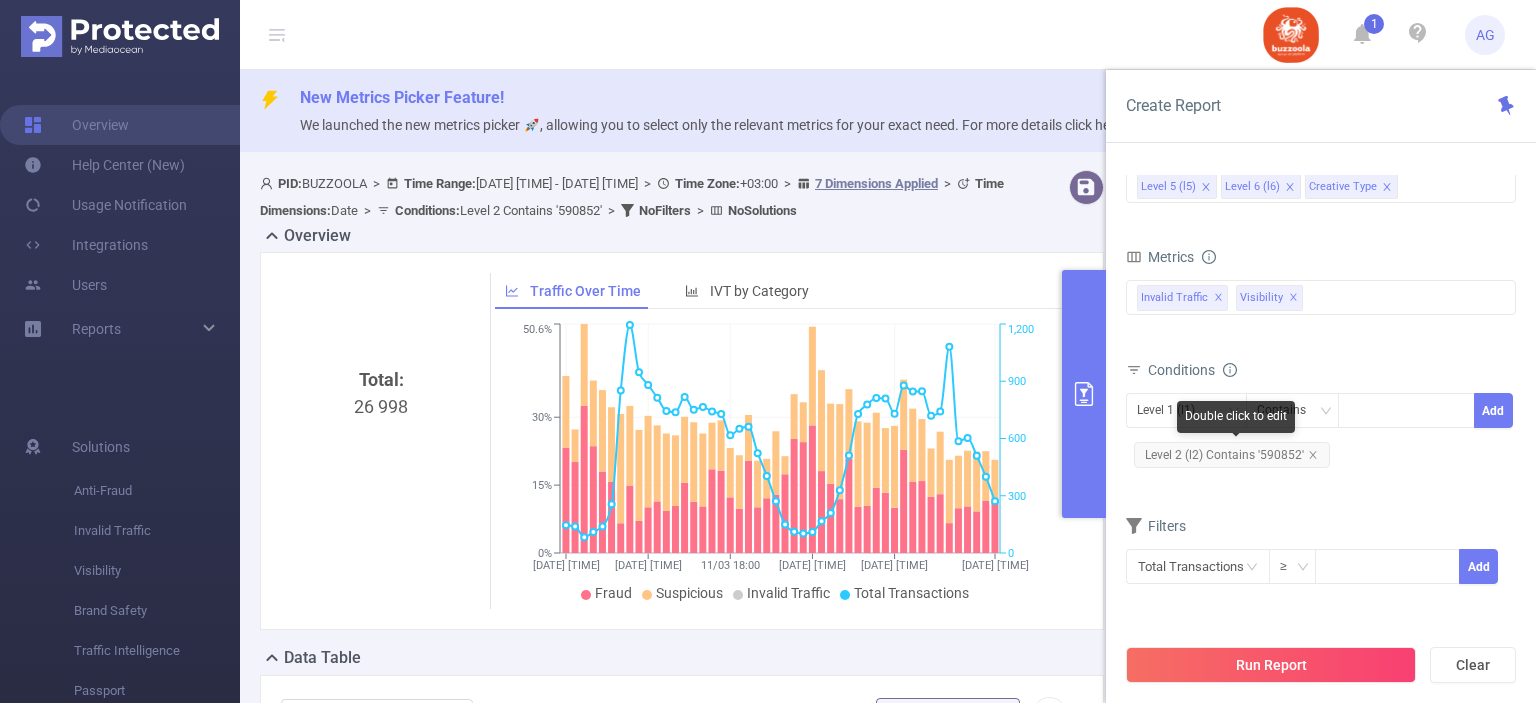 click on "Level 2 (l2) Contains '590852'" at bounding box center (1232, 455) 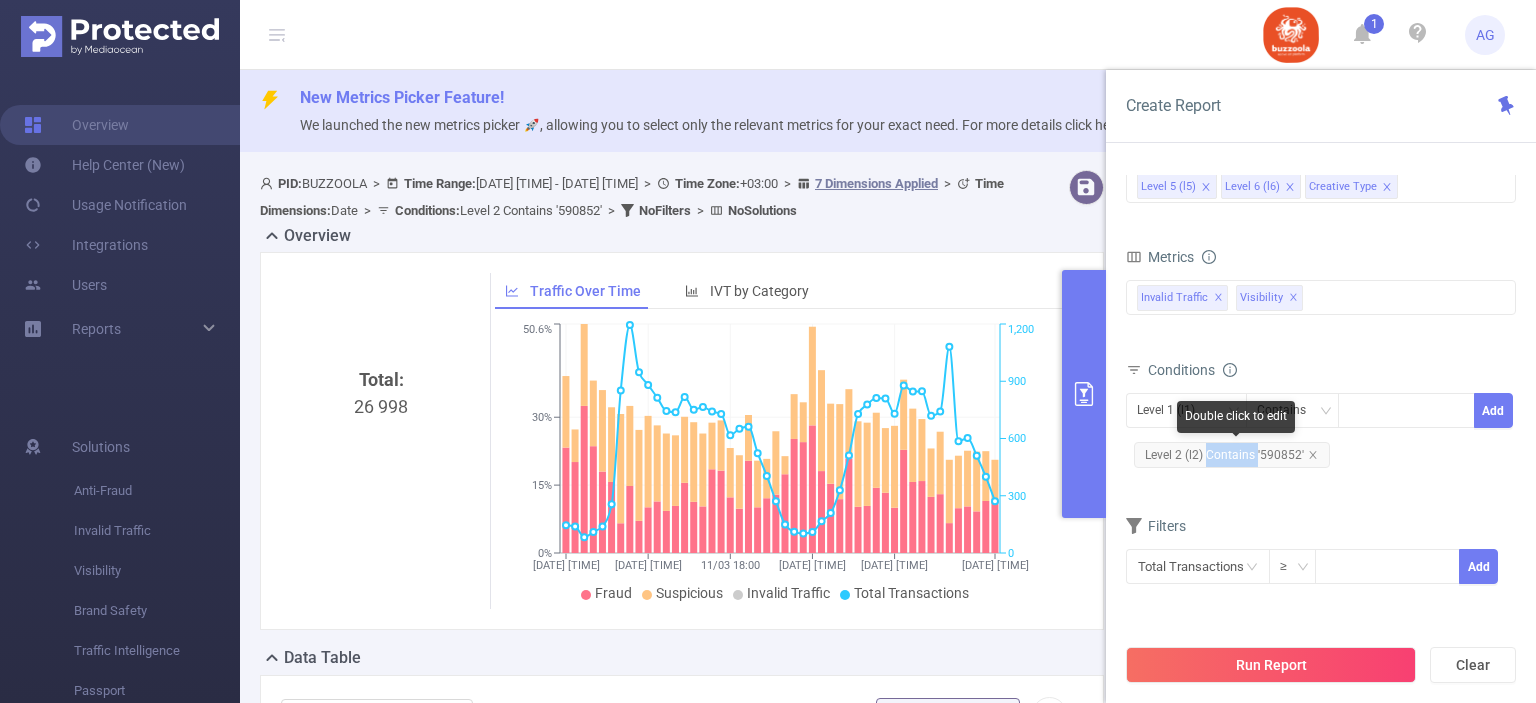 click on "Level 2 (l2) Contains '590852'" at bounding box center [1232, 455] 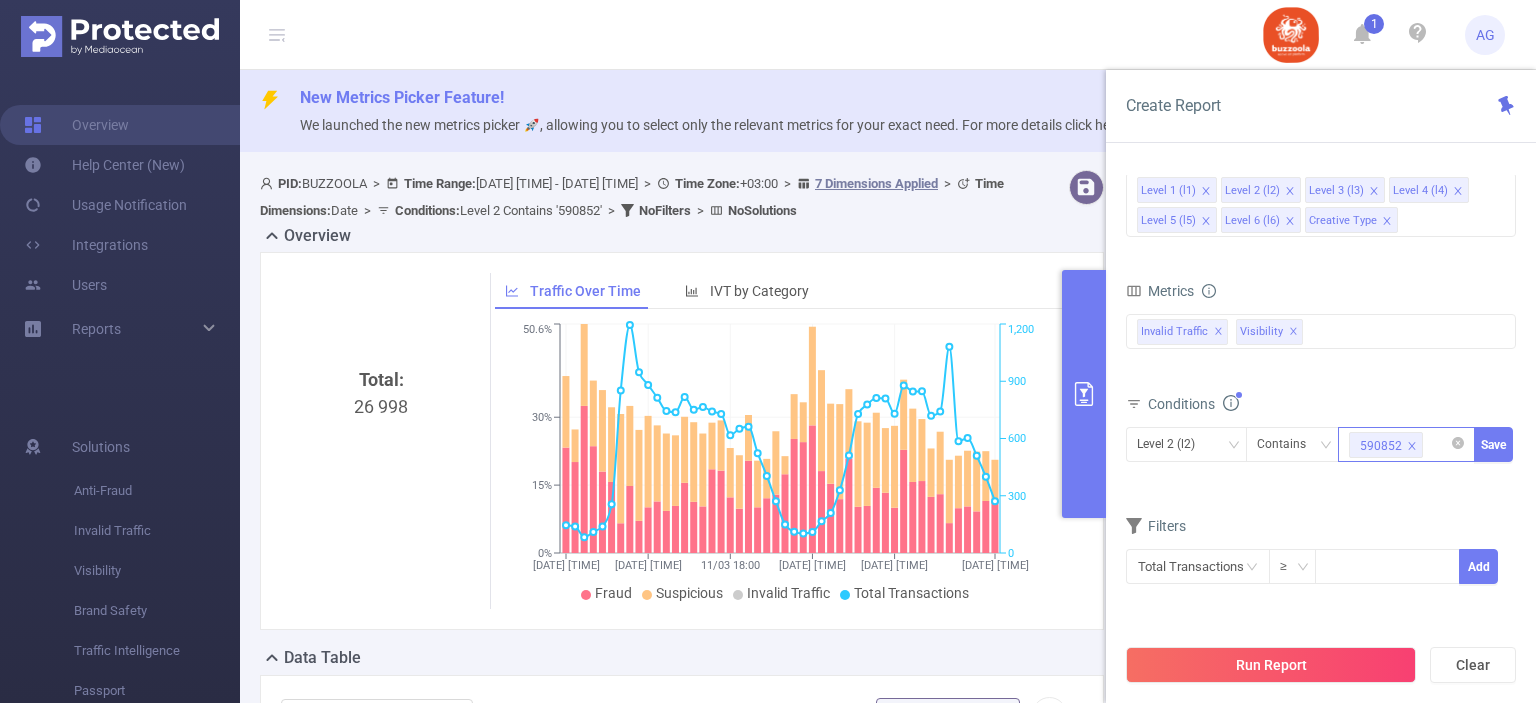 click 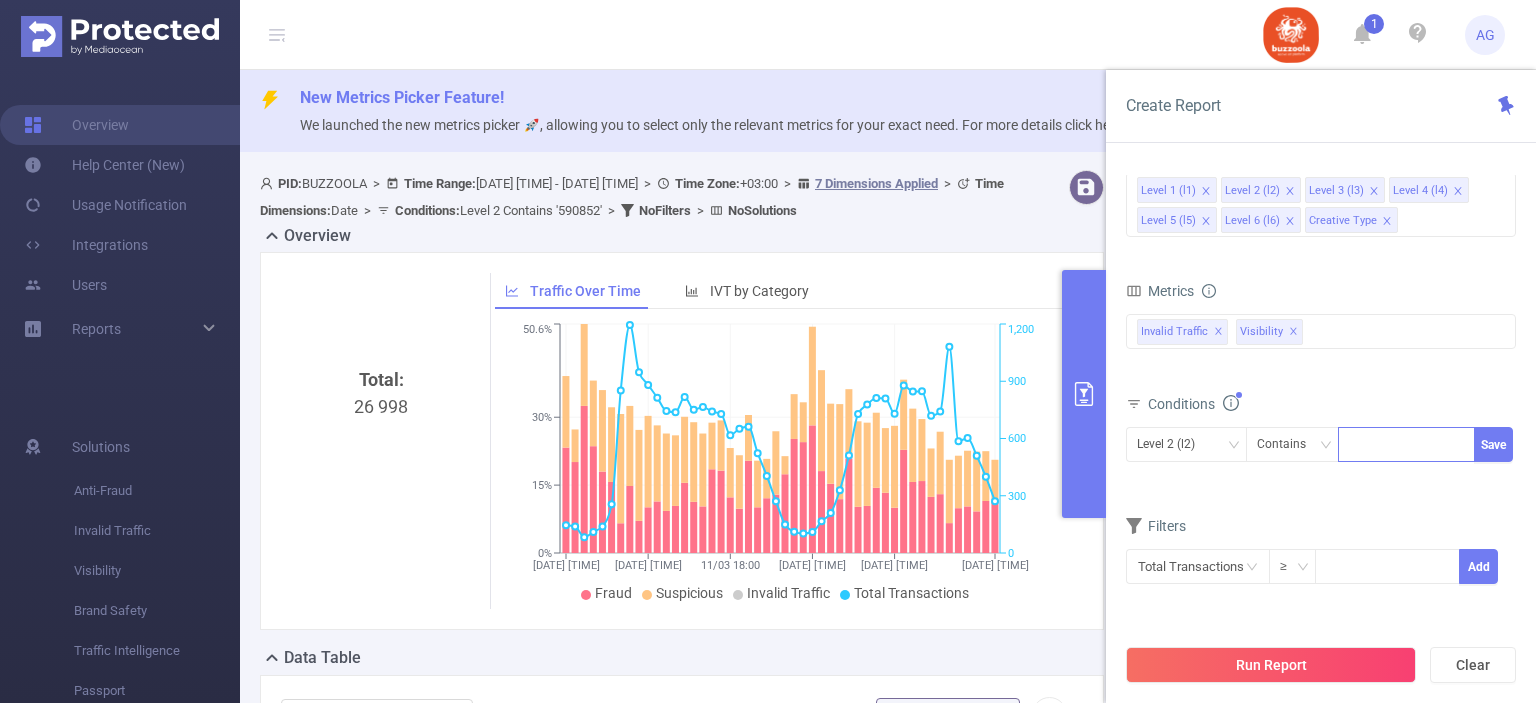 click at bounding box center (1406, 444) 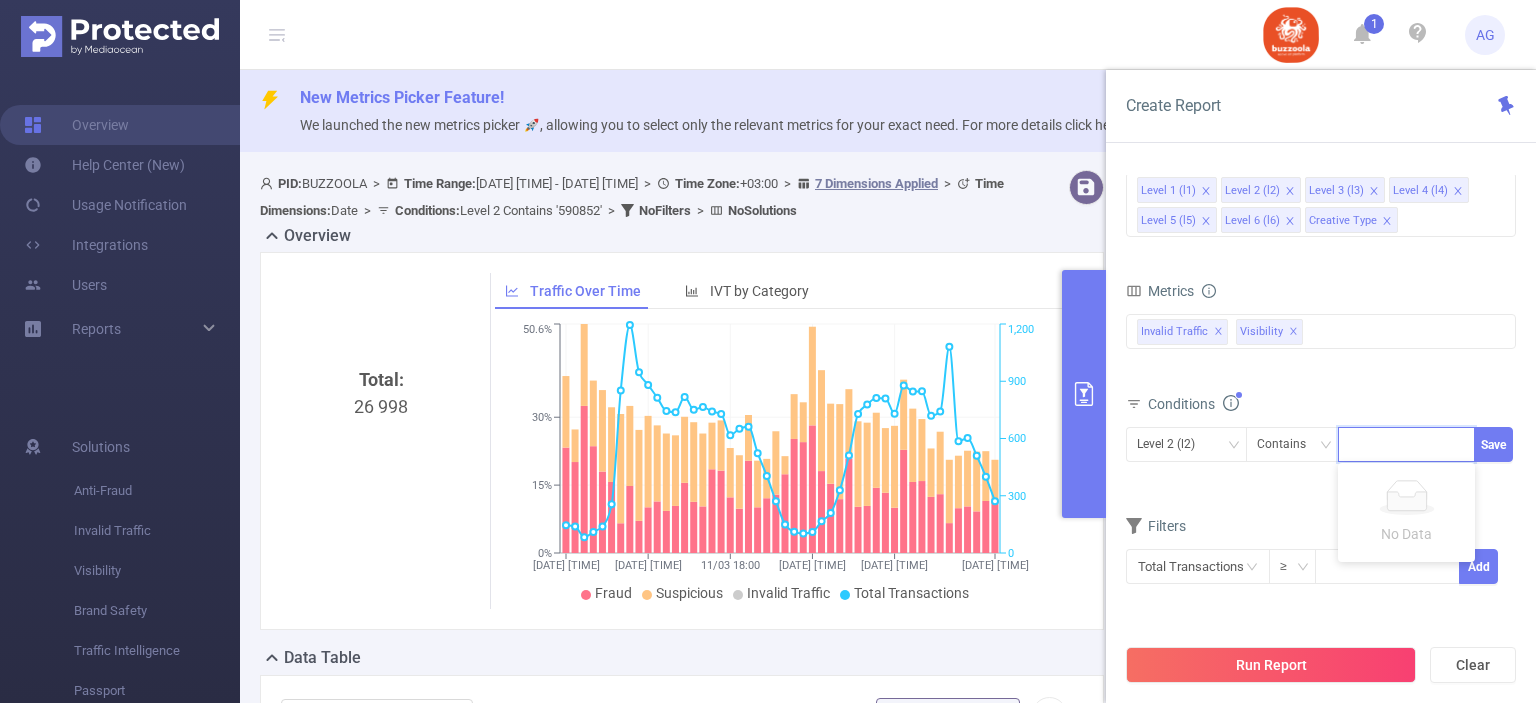 paste on "583576" 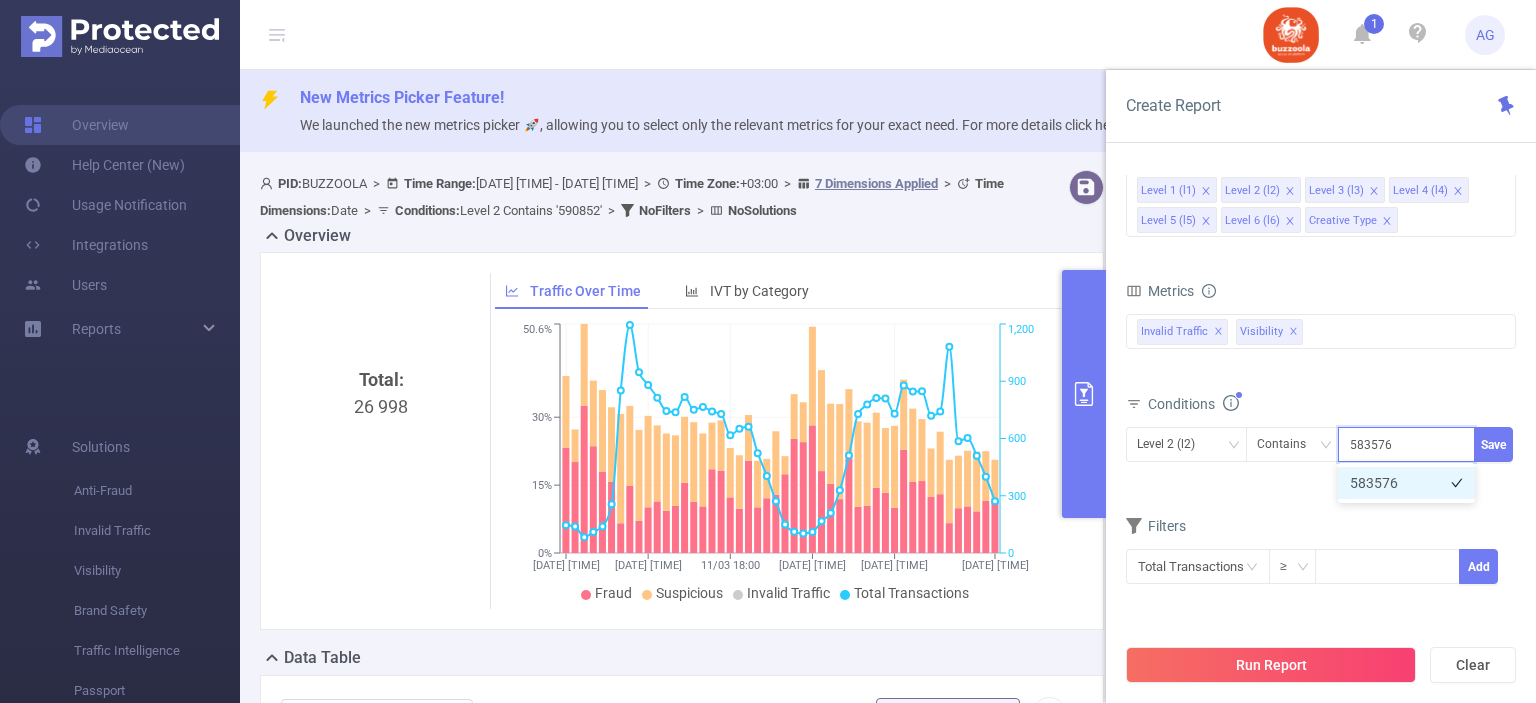 click on "583576" at bounding box center (1406, 483) 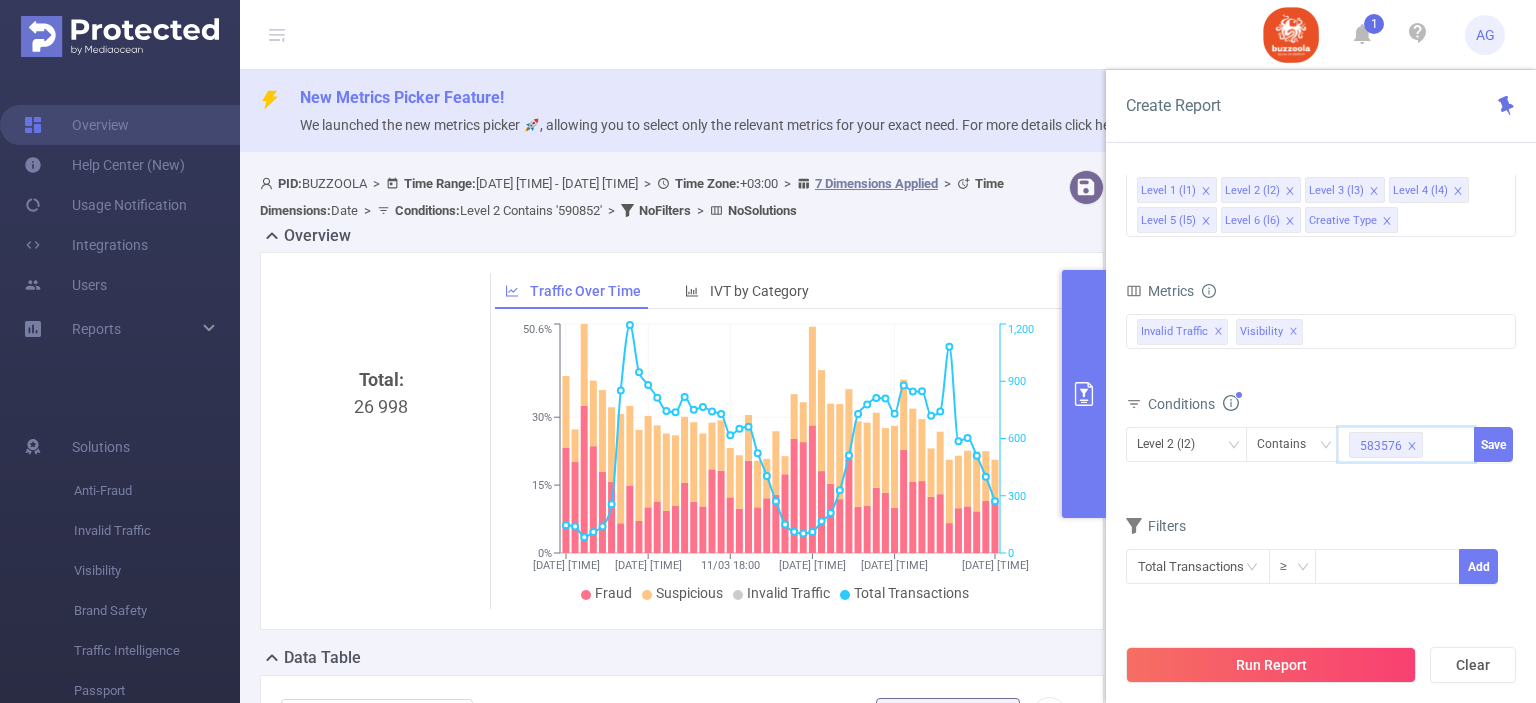 paste on "585798" 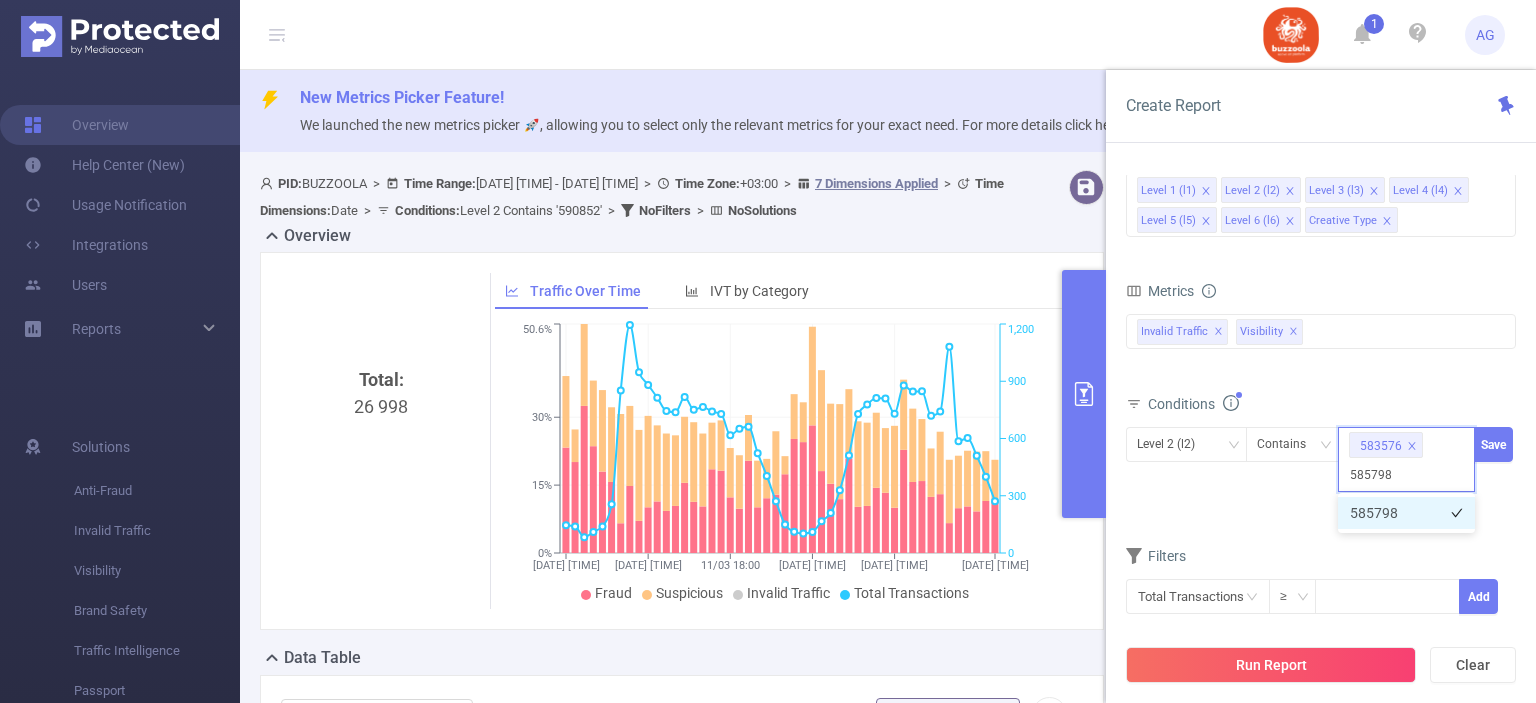 click on "585798" at bounding box center [1406, 513] 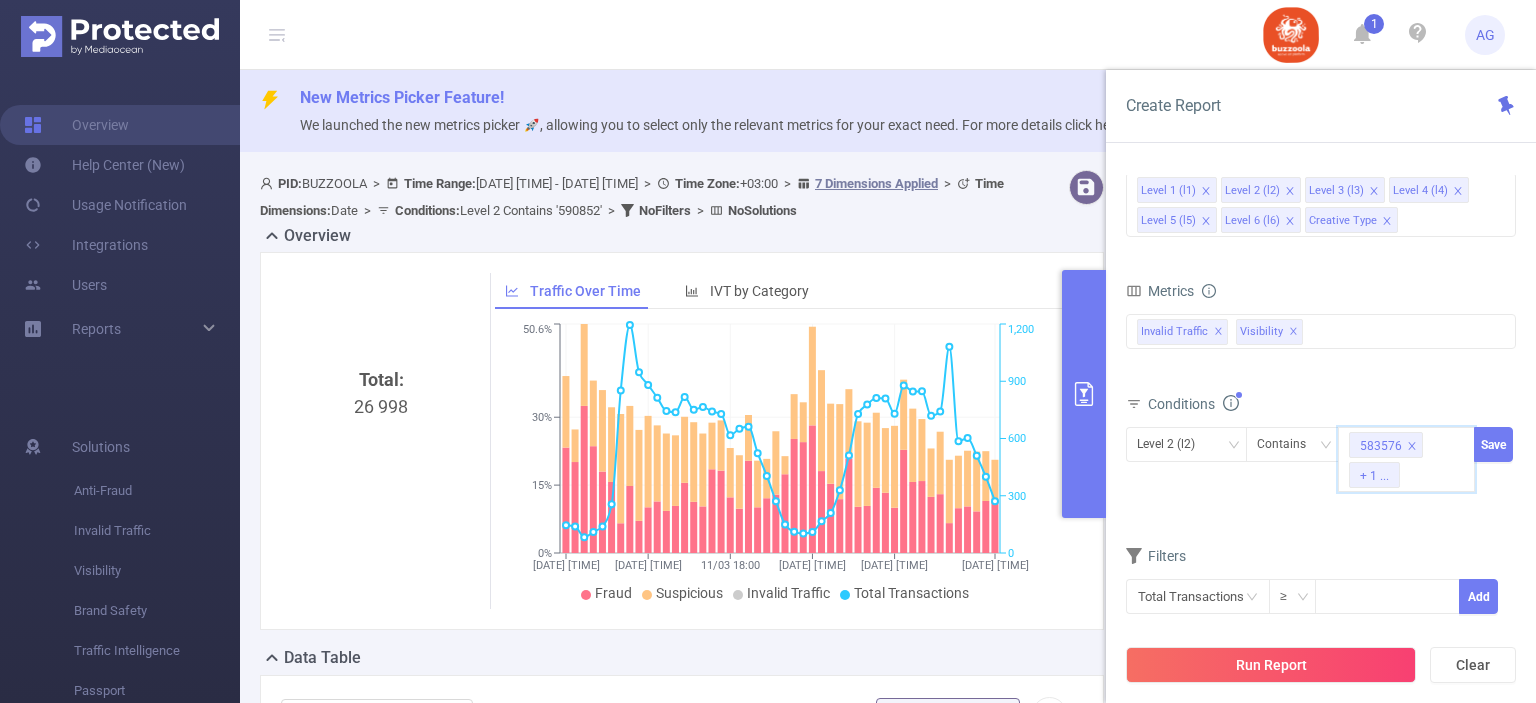 paste on "587998" 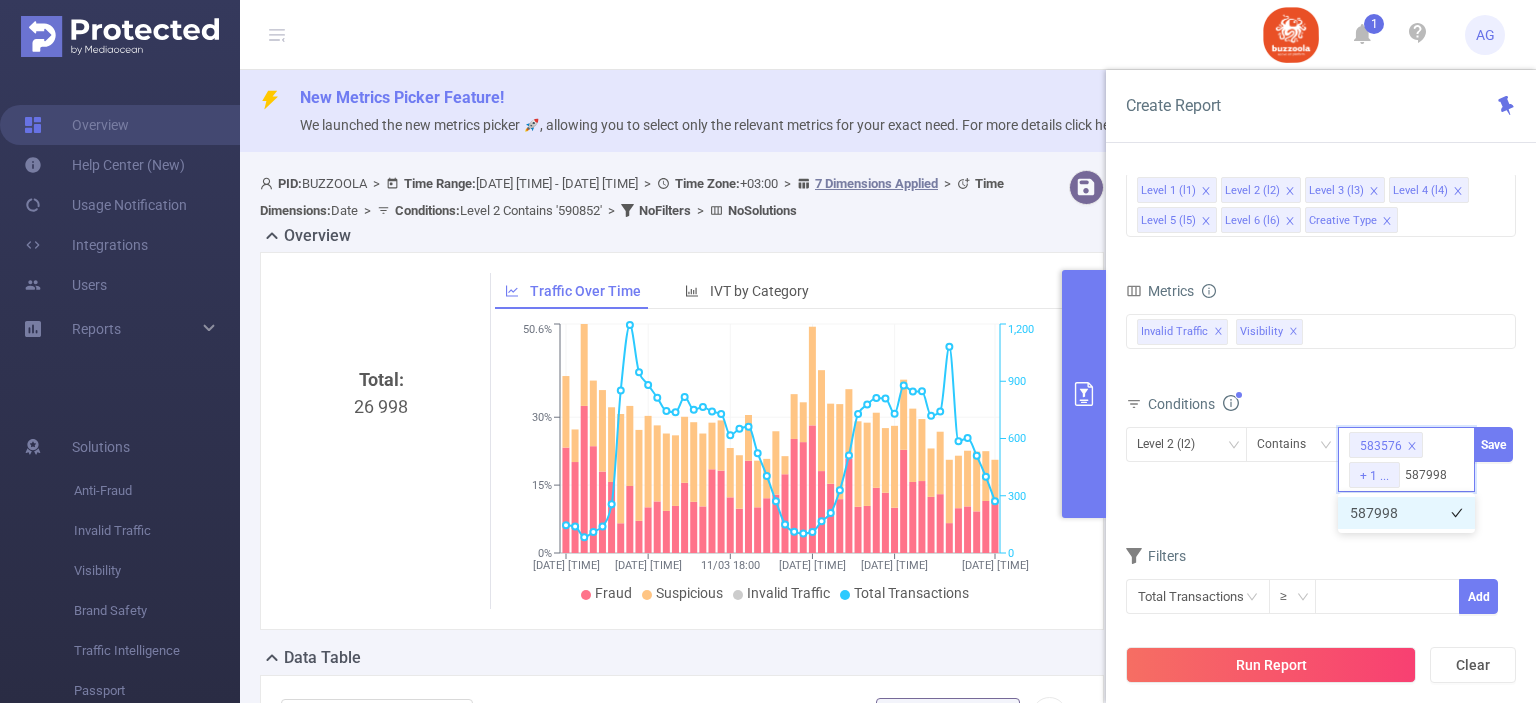 click on "587998" at bounding box center [1406, 513] 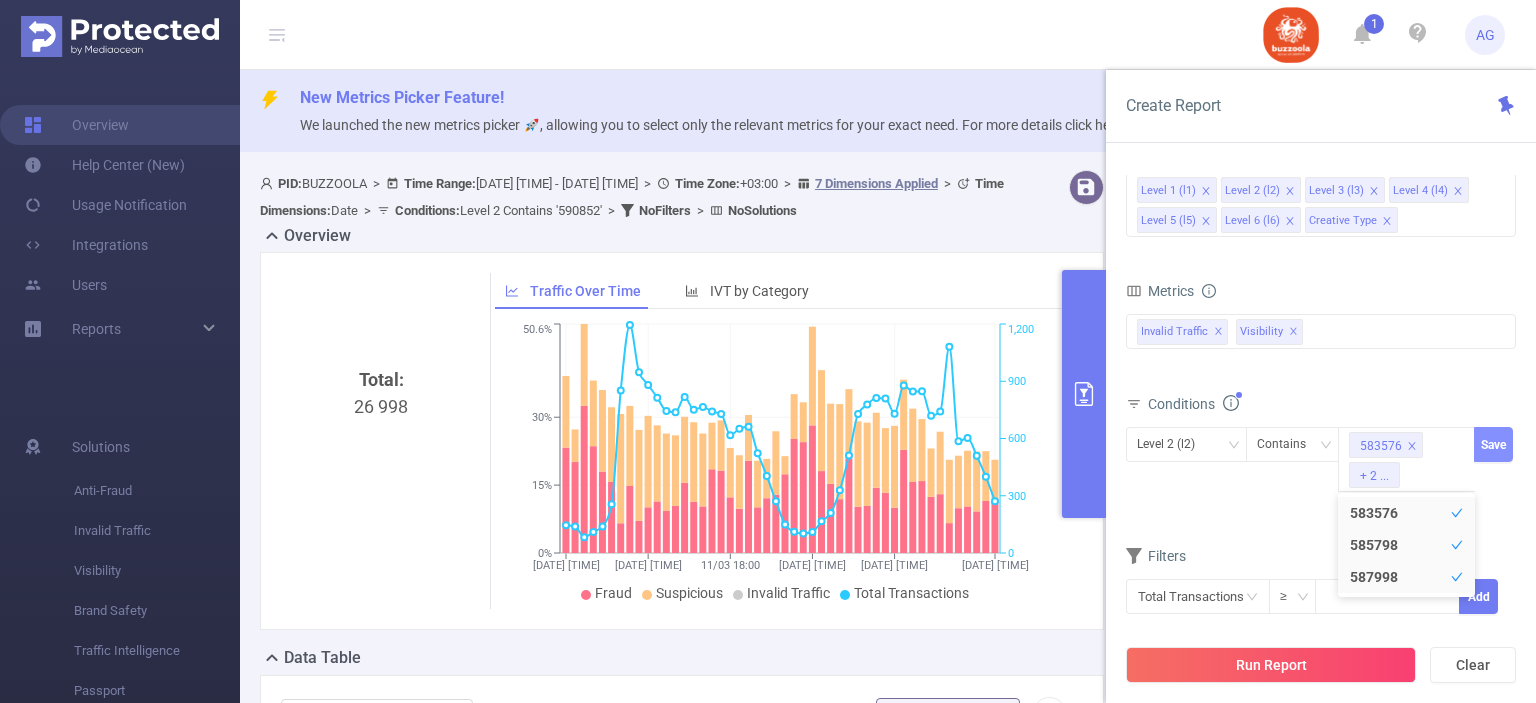 click on "Save" at bounding box center [1493, 444] 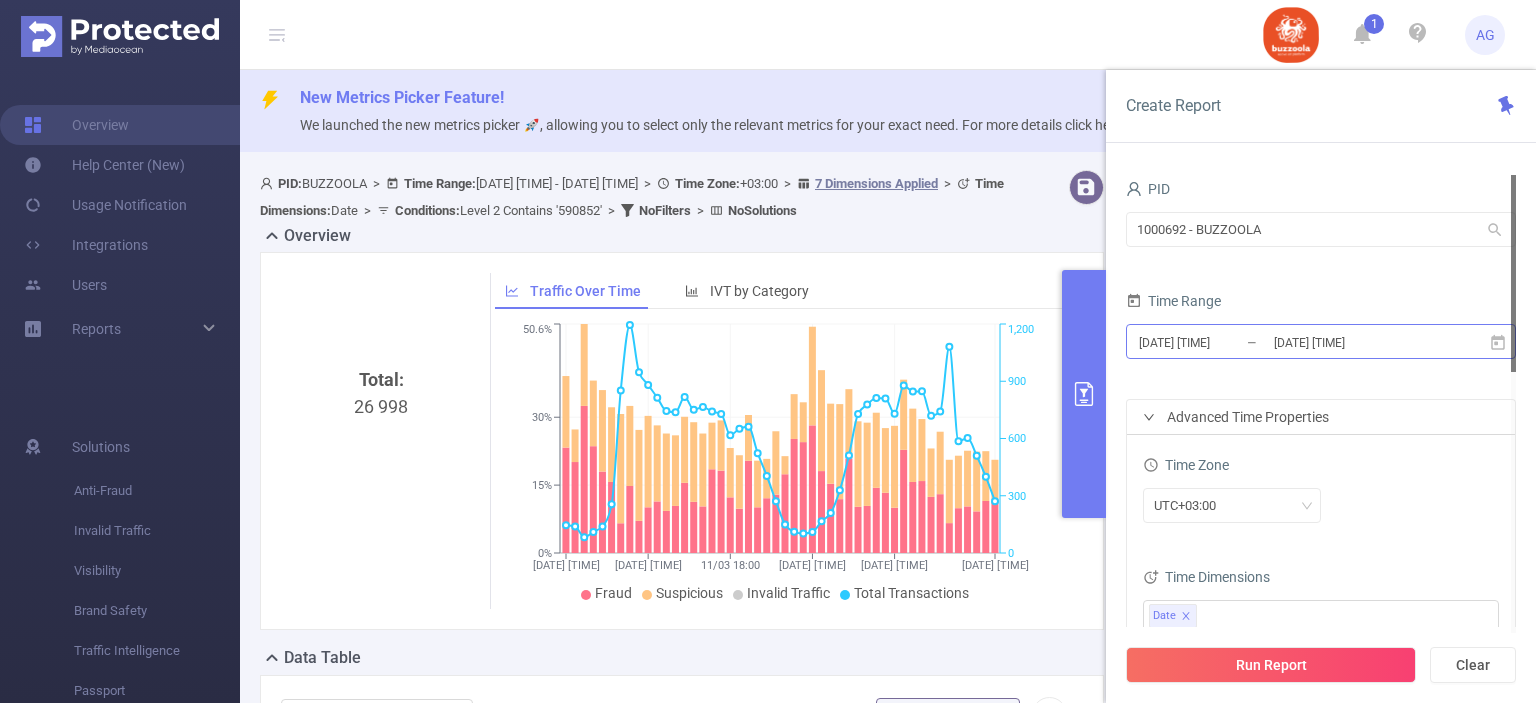 click on "[DATE] [TIME]" at bounding box center (1218, 342) 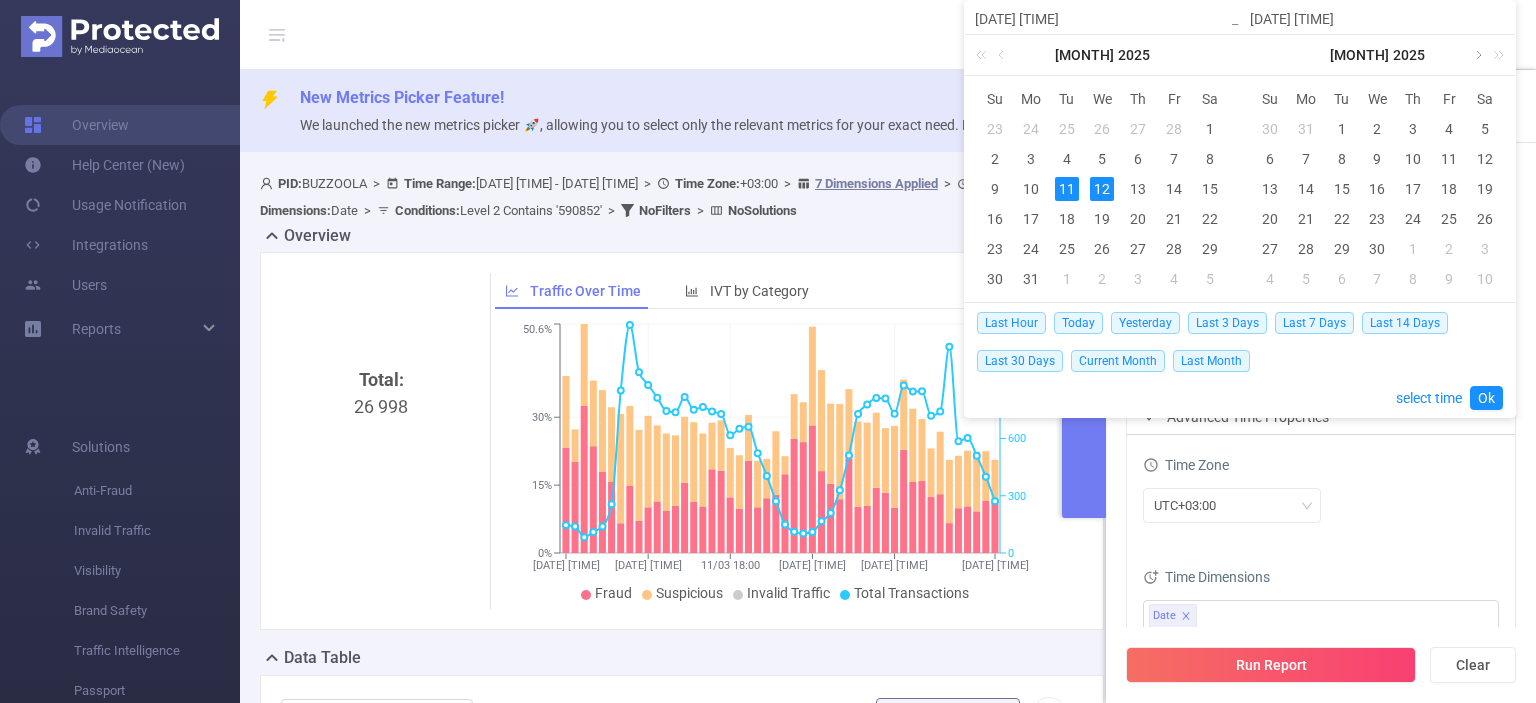 click at bounding box center (1477, 55) 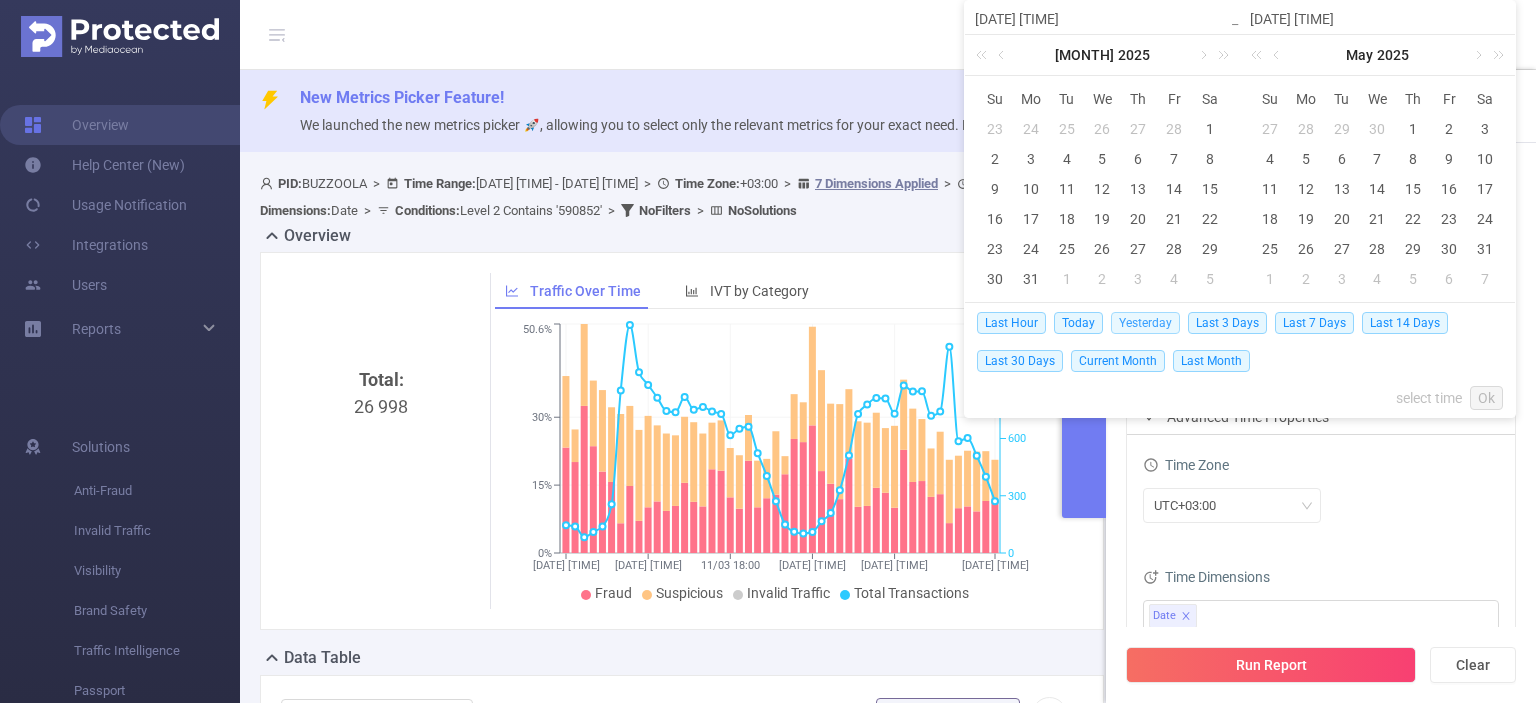click on "Yesterday" at bounding box center (1145, 323) 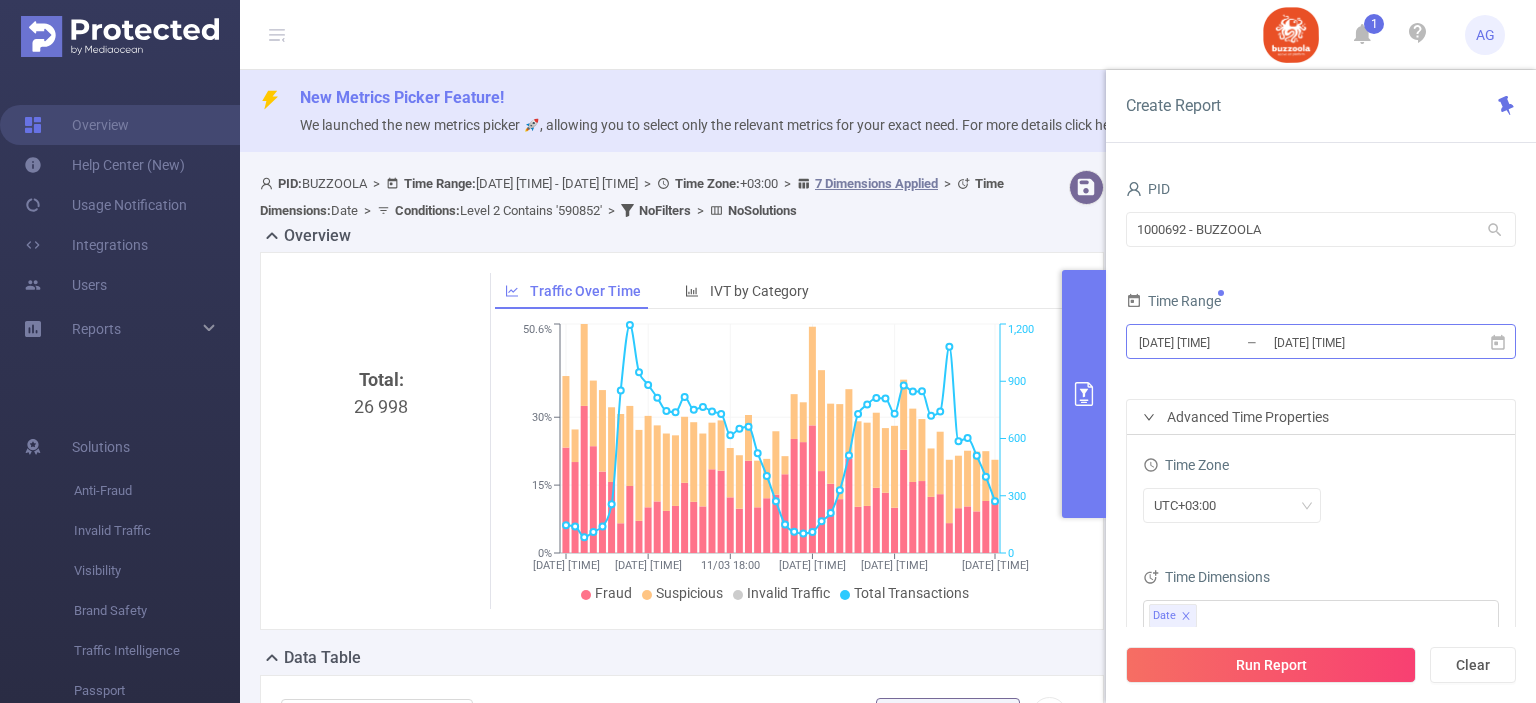 click on "[DATE] [TIME]" at bounding box center [1353, 342] 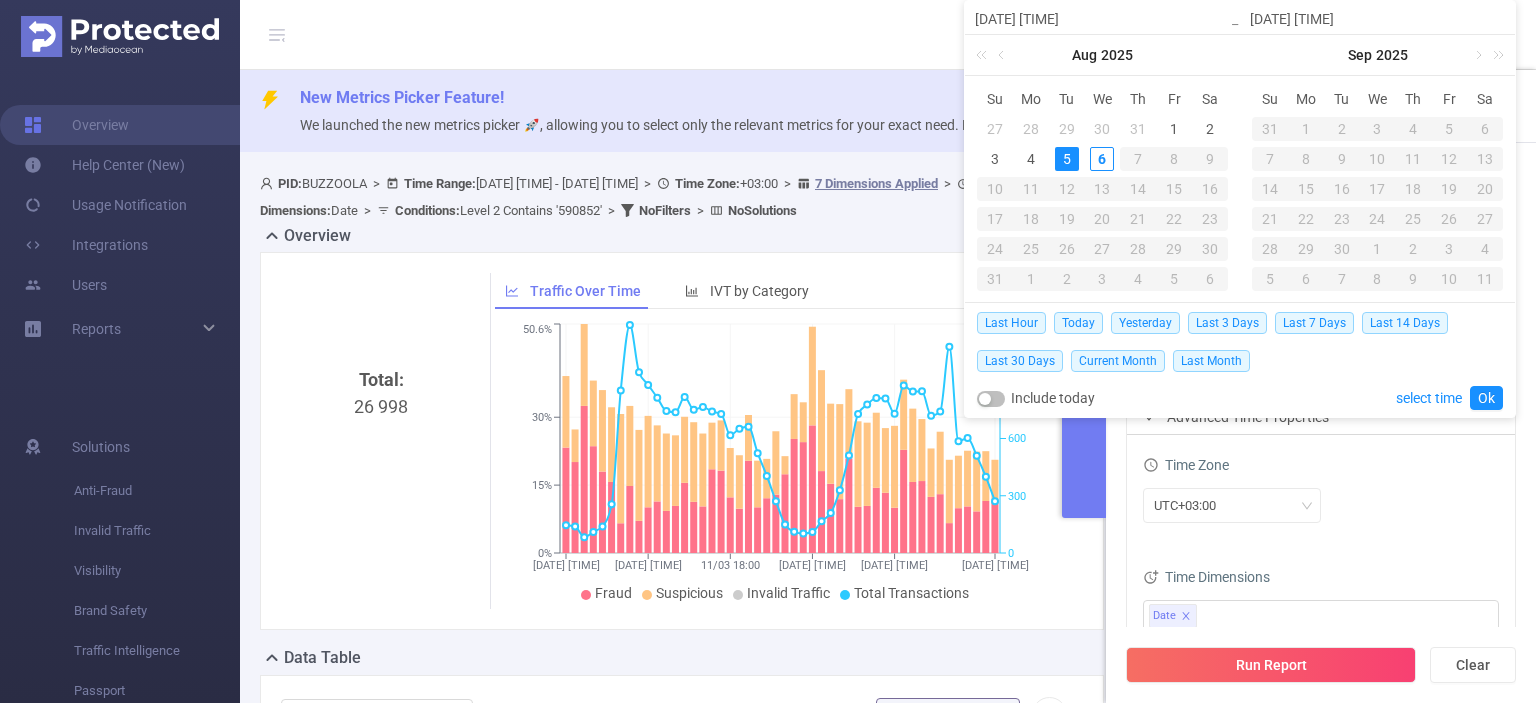 click on "30" at bounding box center [1102, 129] 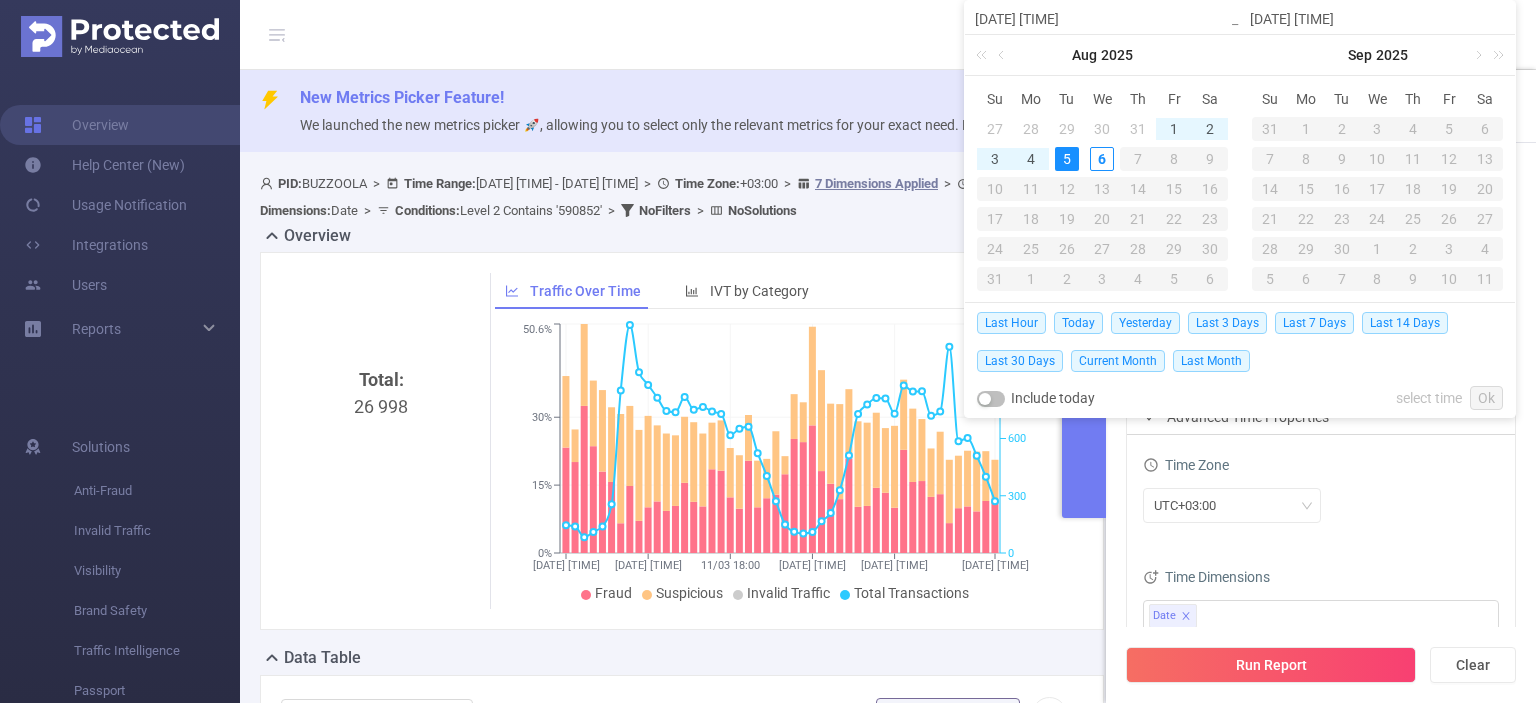 click on "5" at bounding box center (1067, 159) 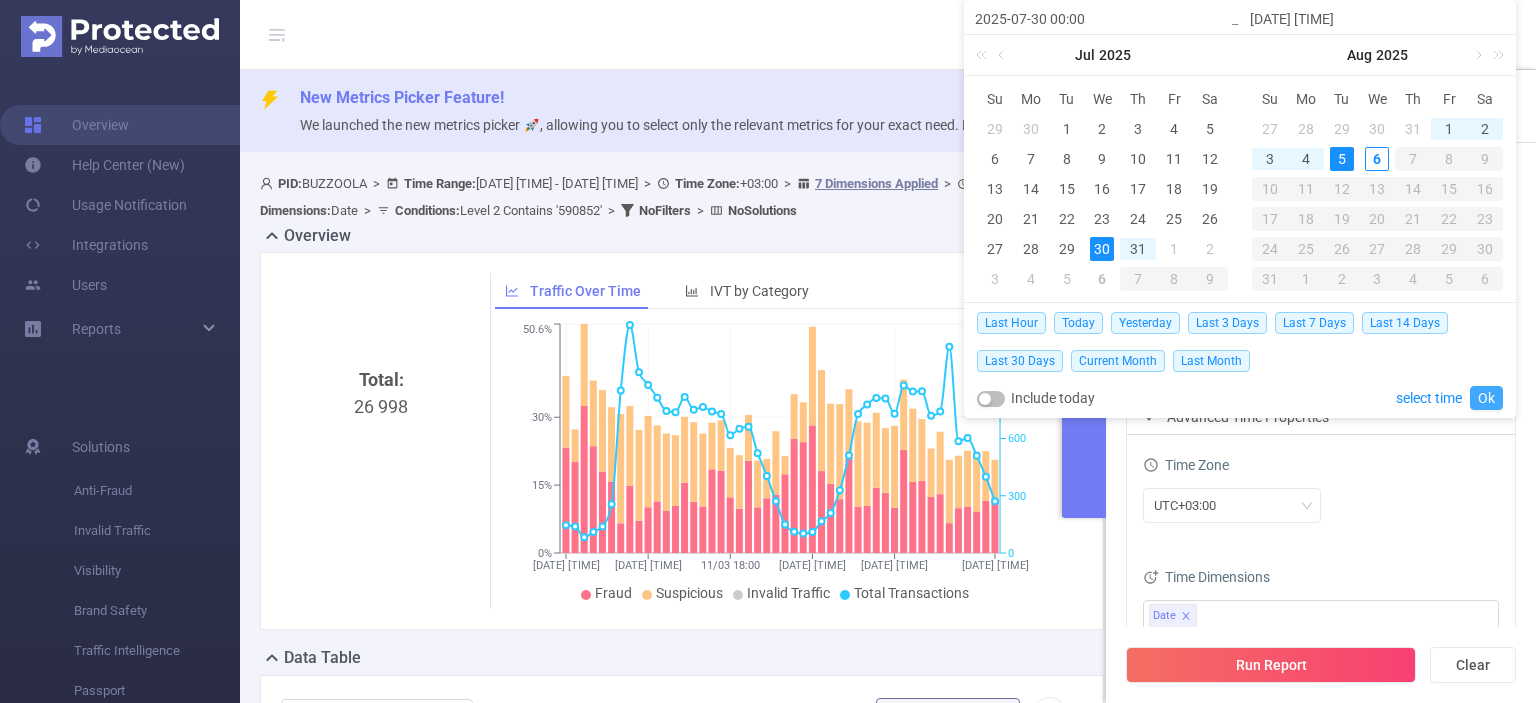 click on "Ok" at bounding box center [1486, 398] 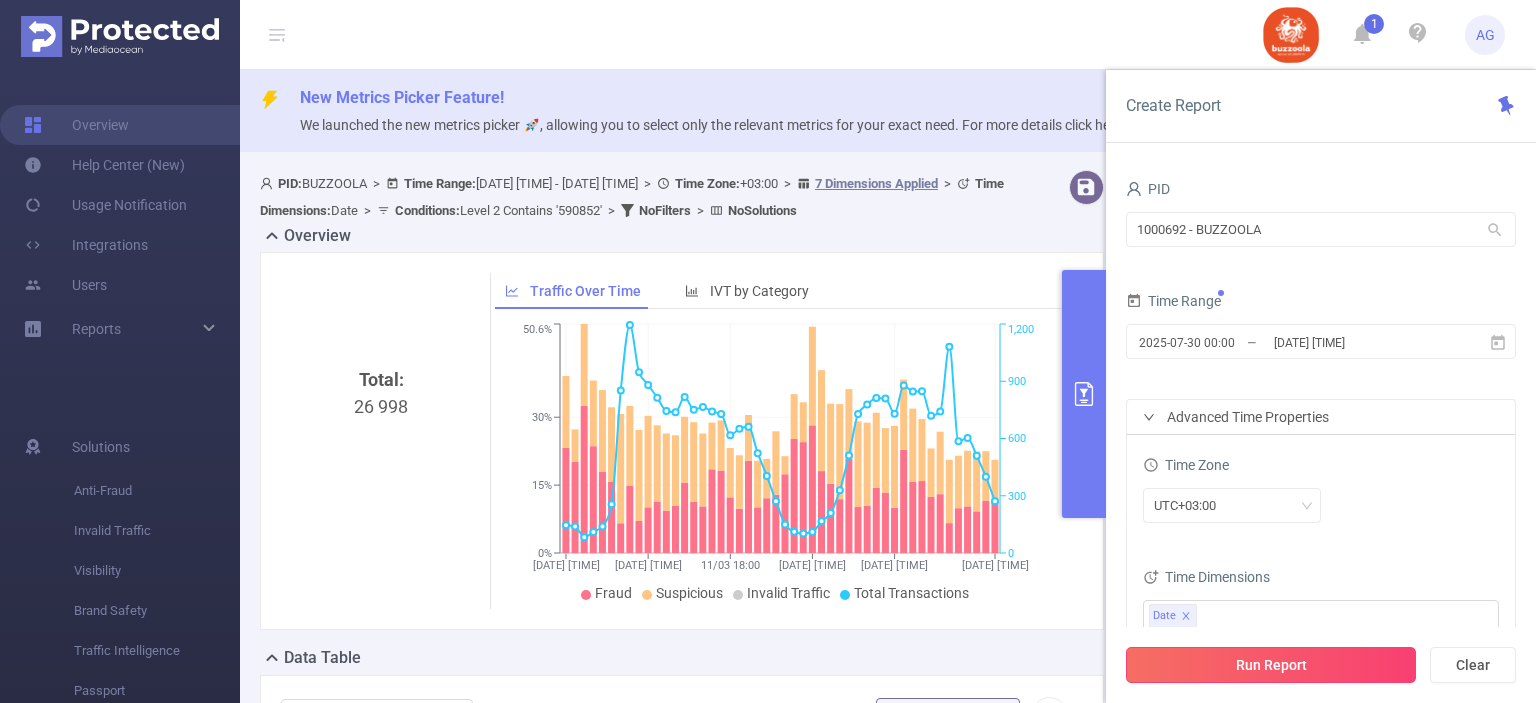 click on "Run Report" at bounding box center (1271, 665) 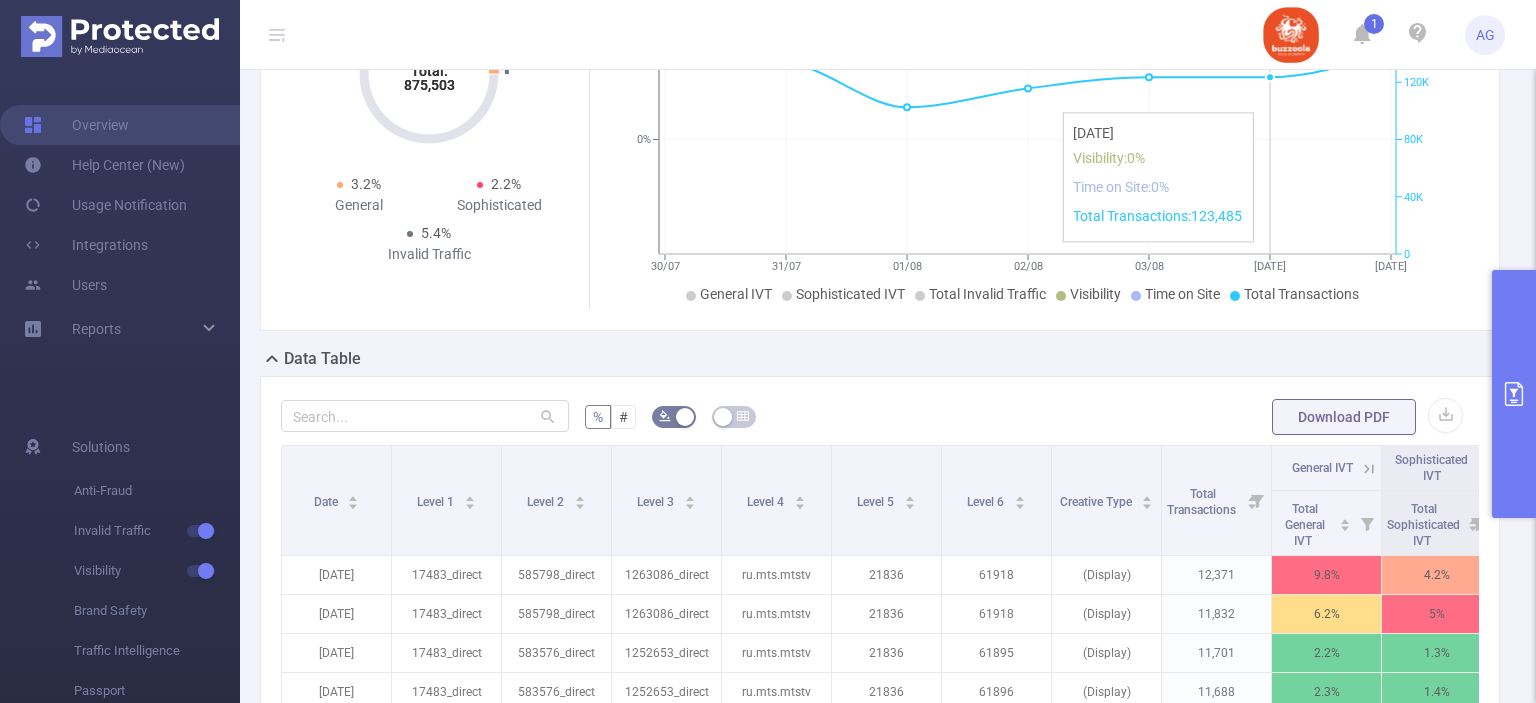 scroll, scrollTop: 300, scrollLeft: 0, axis: vertical 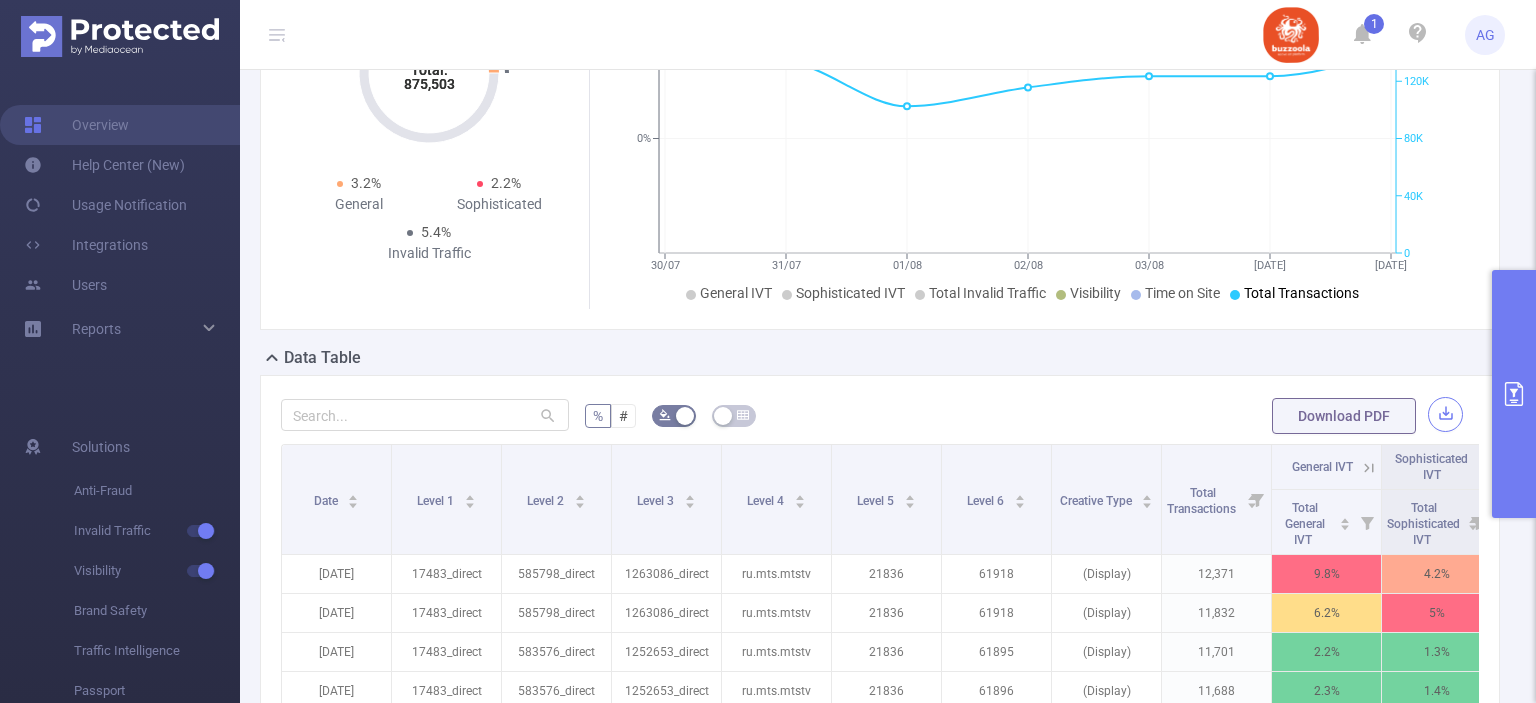 click at bounding box center [1445, 414] 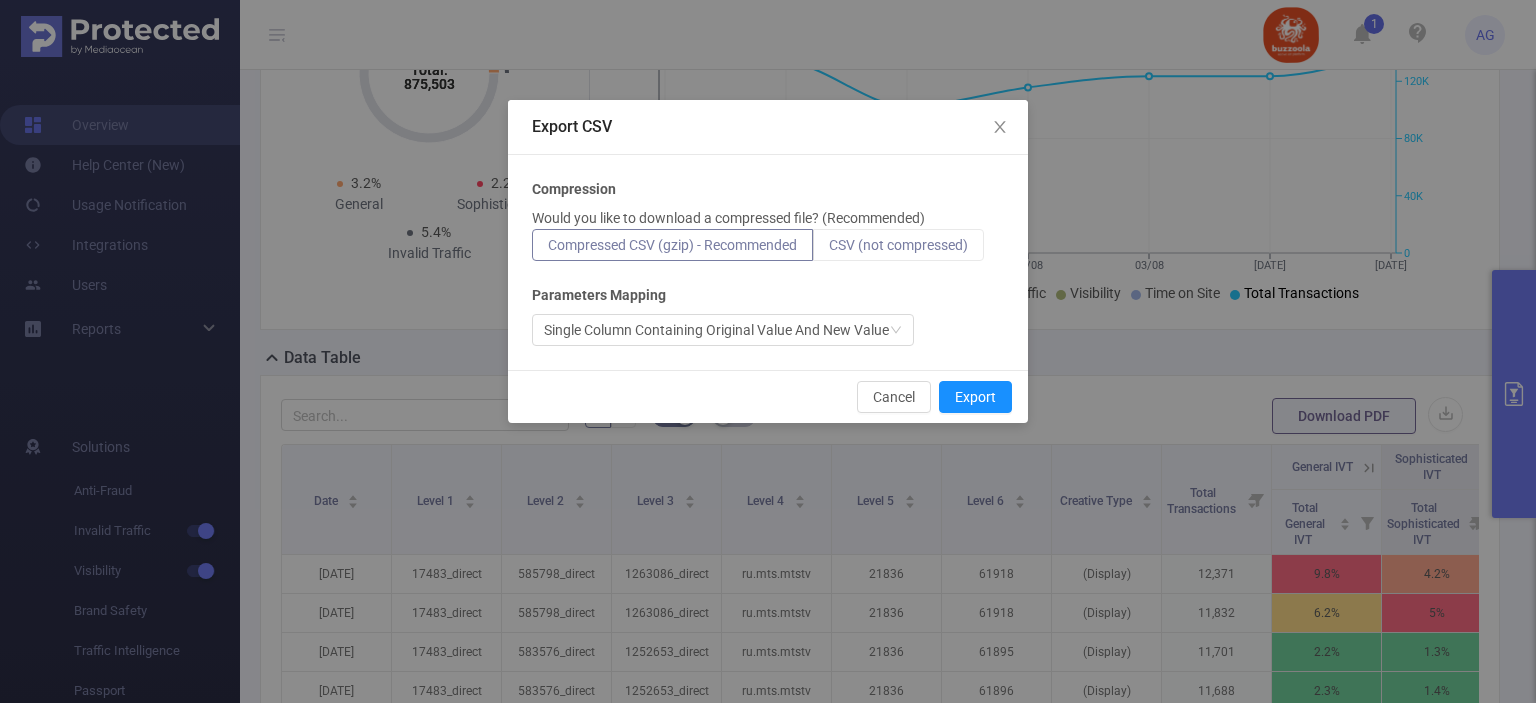 click on "CSV (not compressed)" at bounding box center (898, 245) 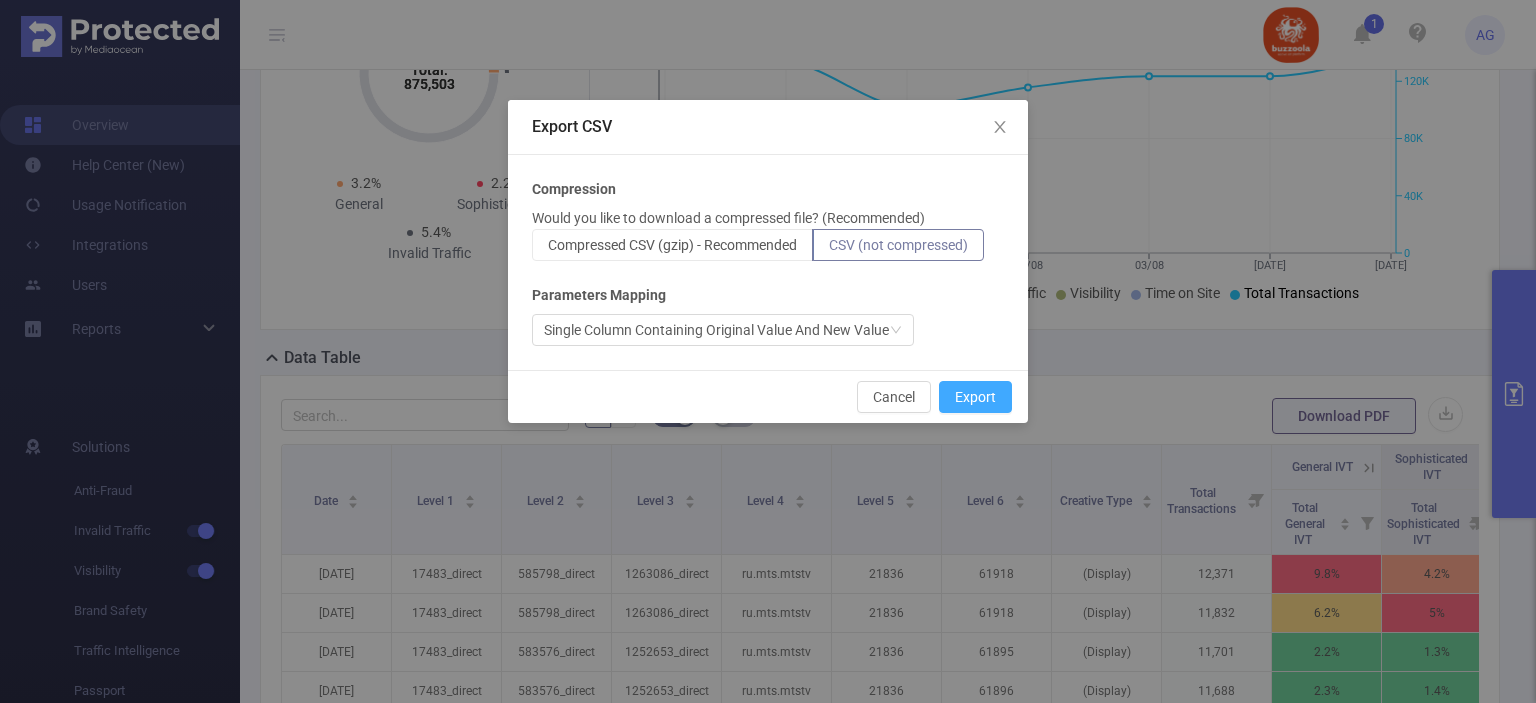 click on "Export" at bounding box center [975, 397] 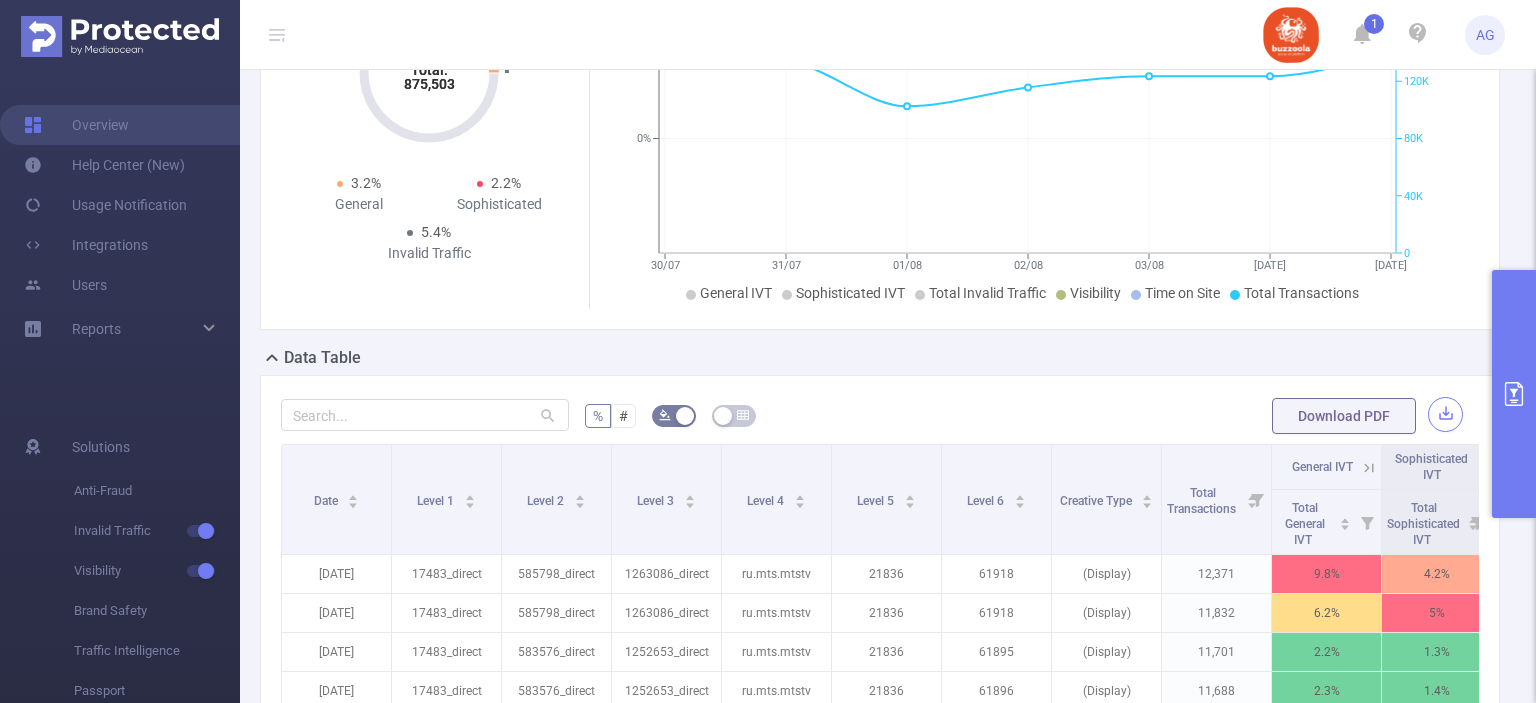 click at bounding box center [1445, 414] 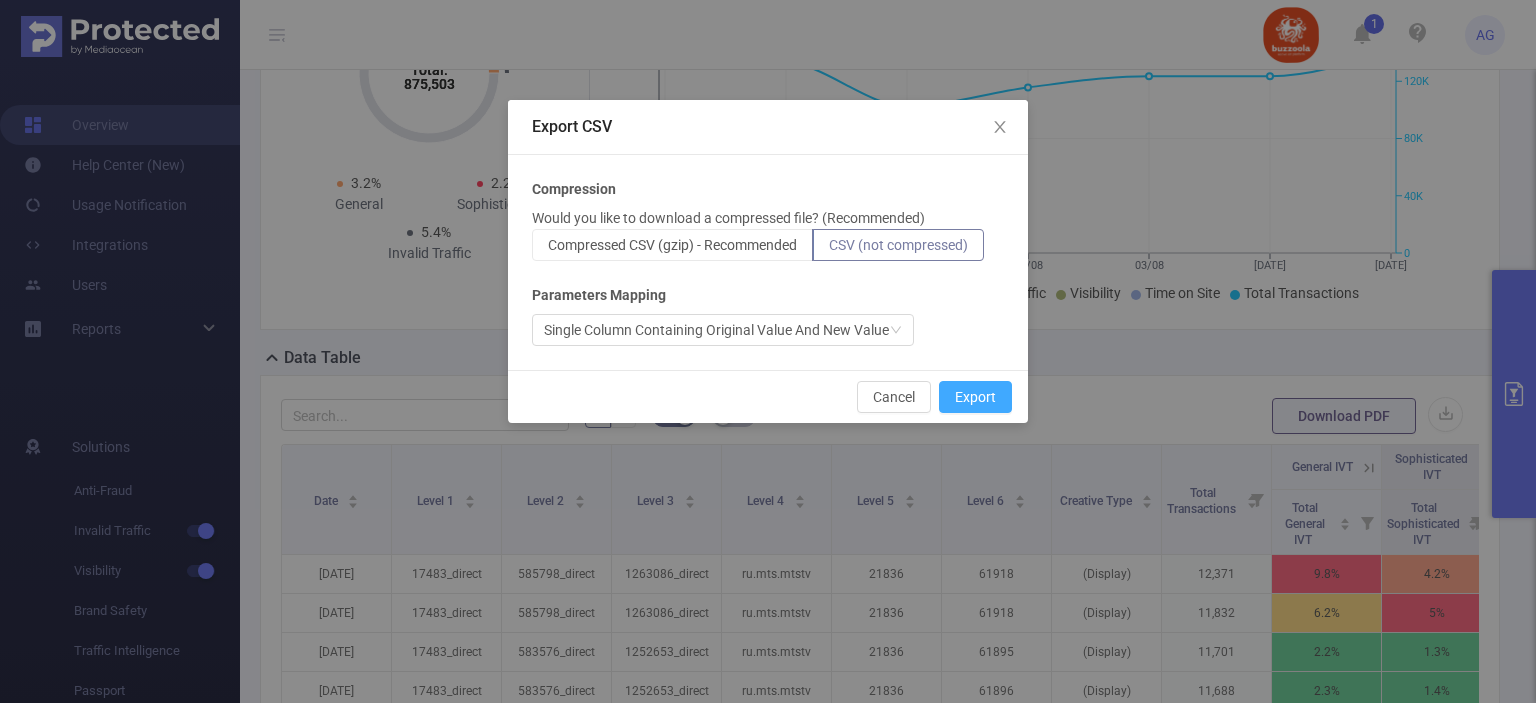 click on "Export" at bounding box center [975, 397] 